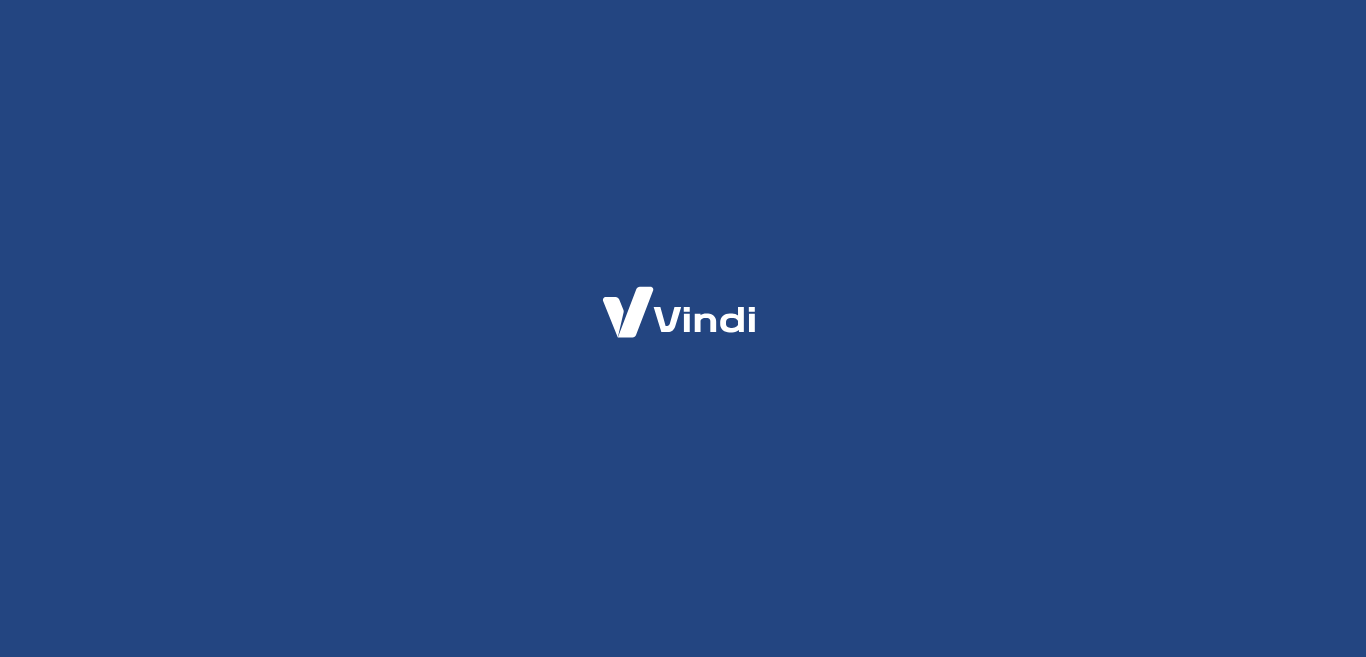 scroll, scrollTop: 0, scrollLeft: 0, axis: both 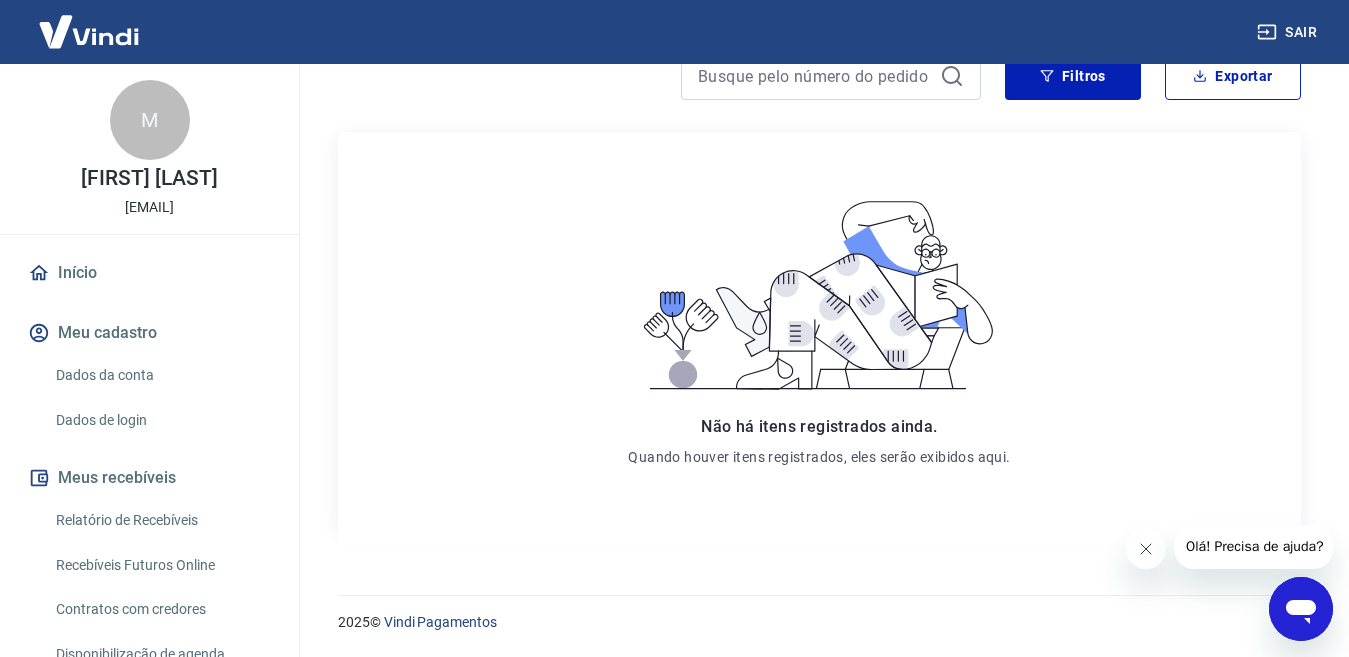 click at bounding box center [1146, 549] 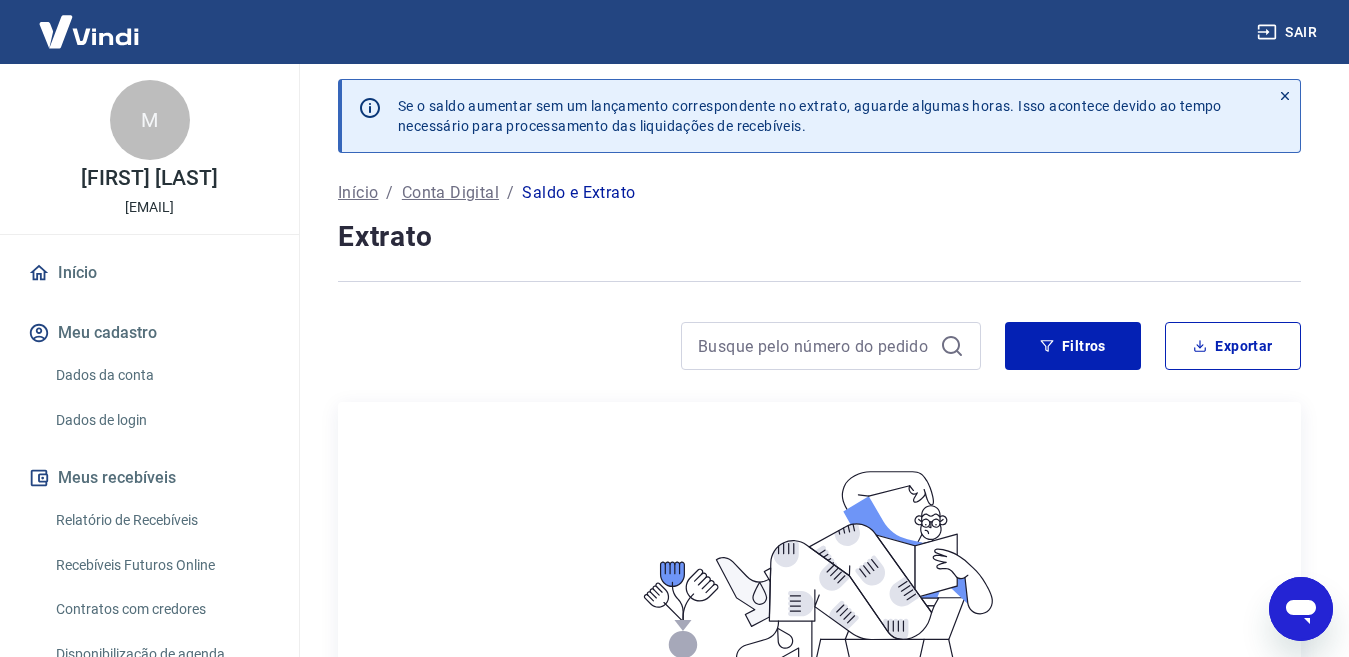 scroll, scrollTop: 0, scrollLeft: 0, axis: both 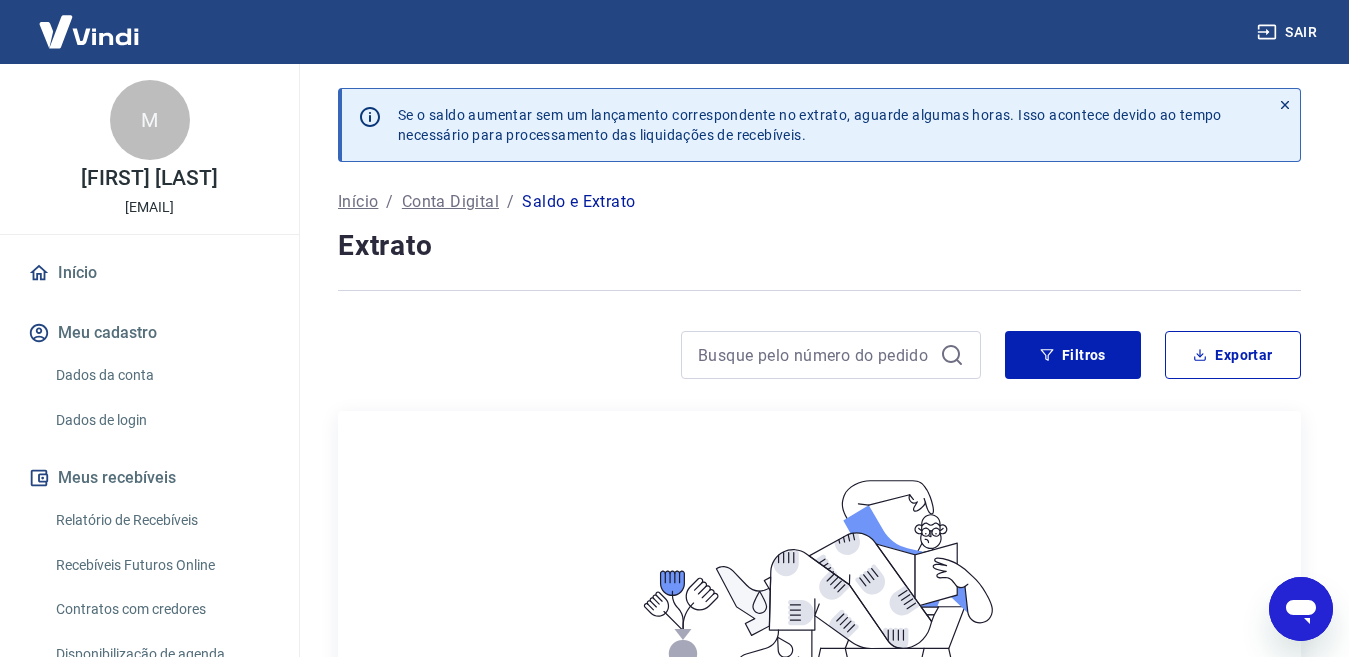 click 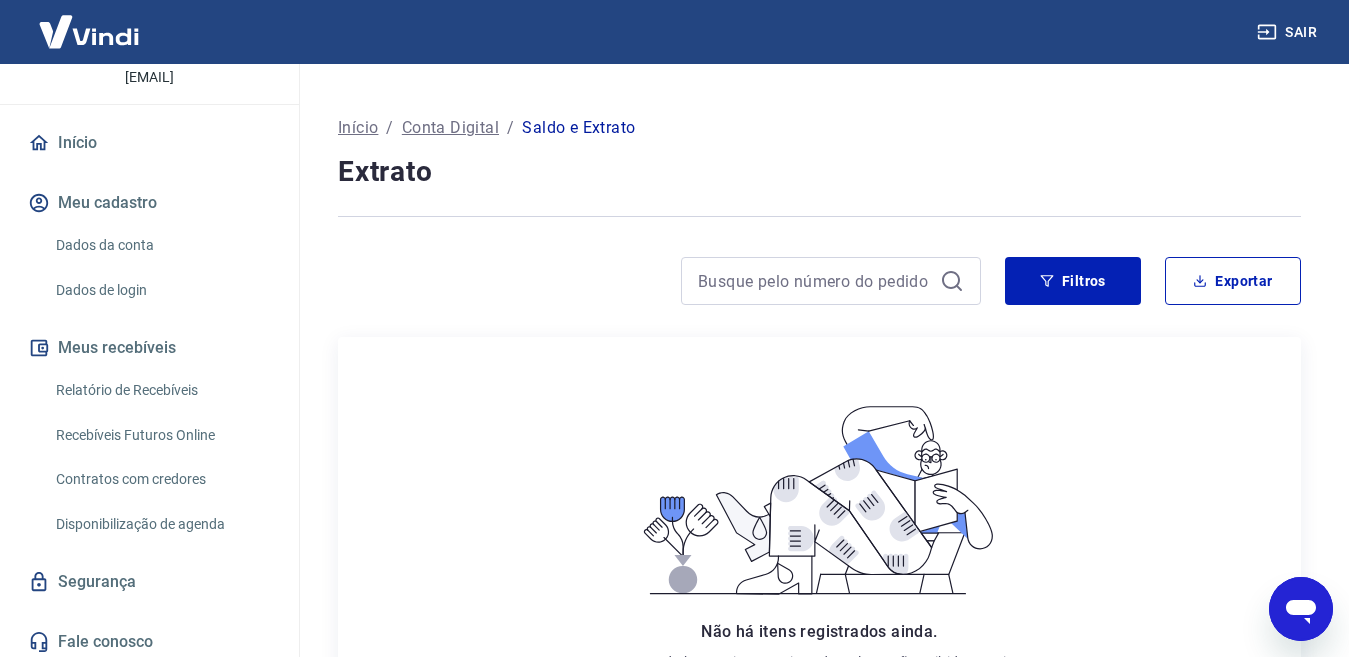 scroll, scrollTop: 137, scrollLeft: 0, axis: vertical 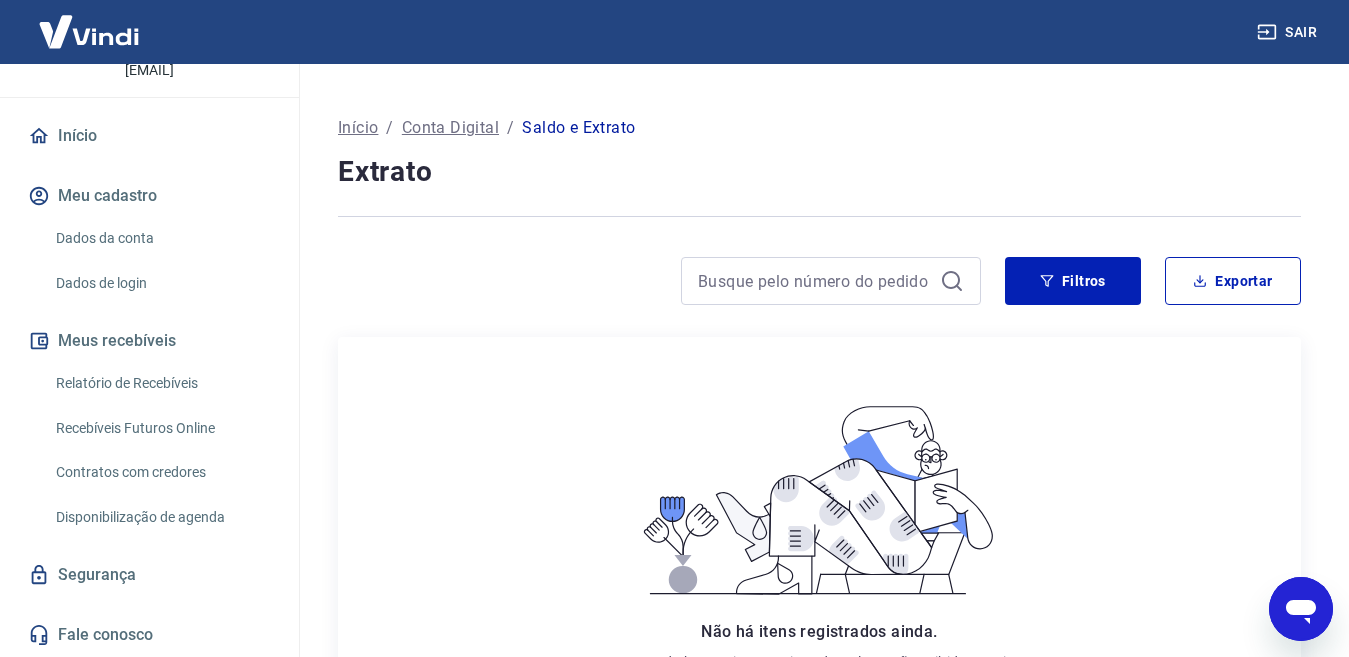 click on "Relatório de Recebíveis" at bounding box center [161, 383] 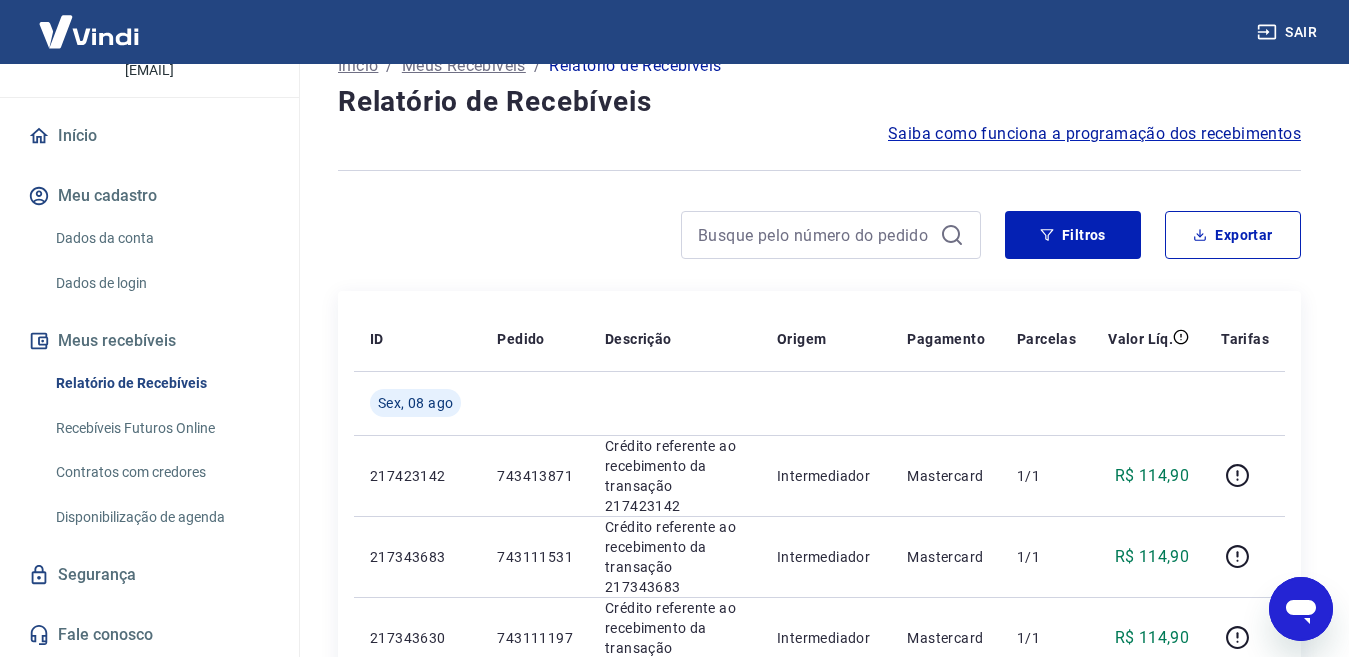 scroll, scrollTop: 0, scrollLeft: 0, axis: both 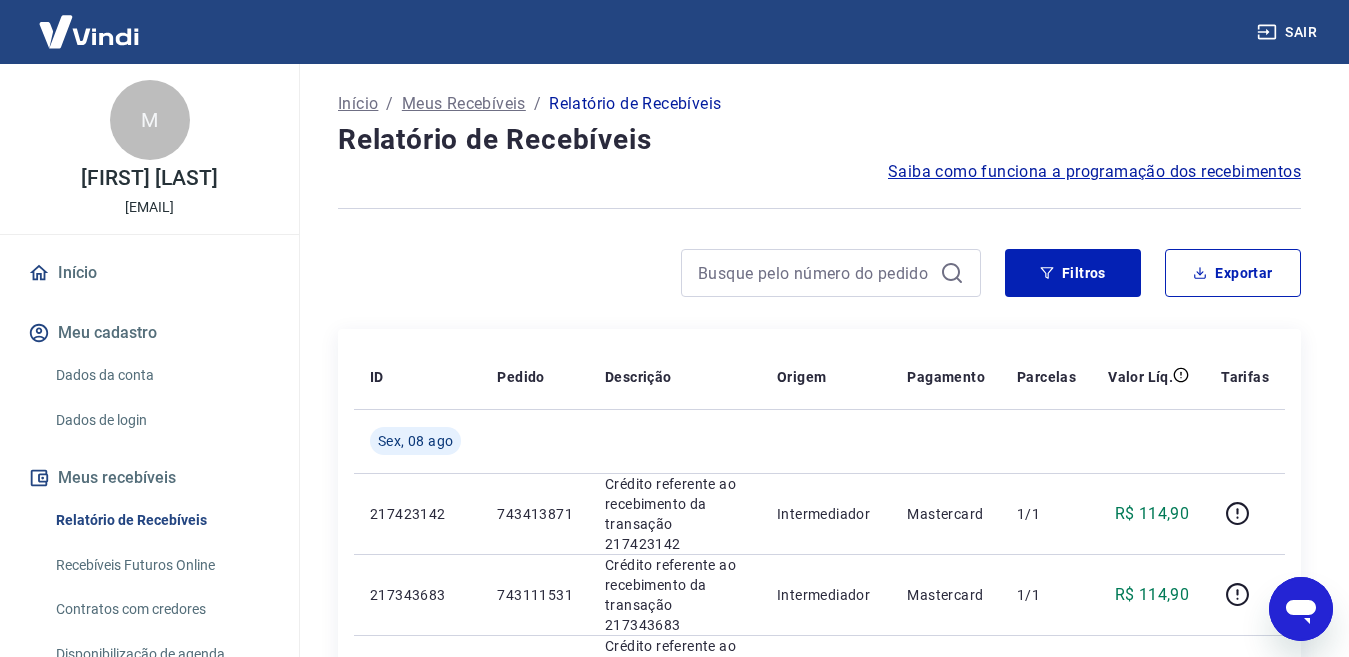 click on "Início" at bounding box center [149, 273] 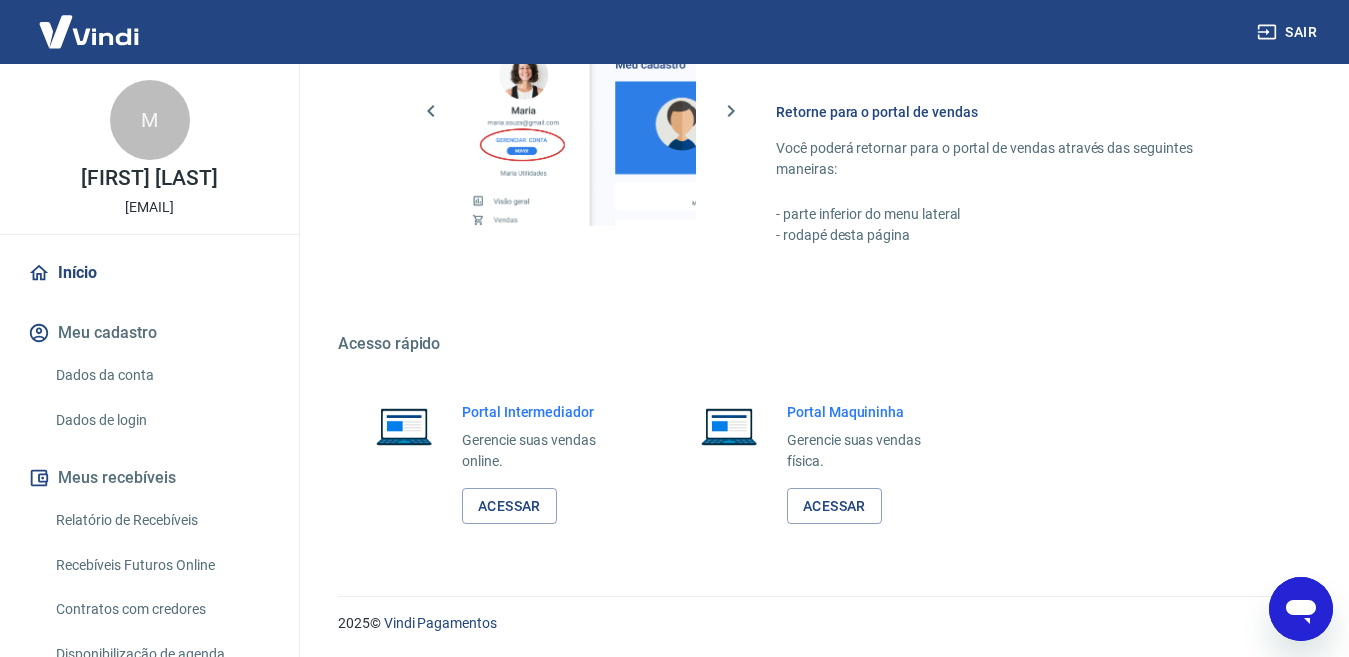 scroll, scrollTop: 1191, scrollLeft: 0, axis: vertical 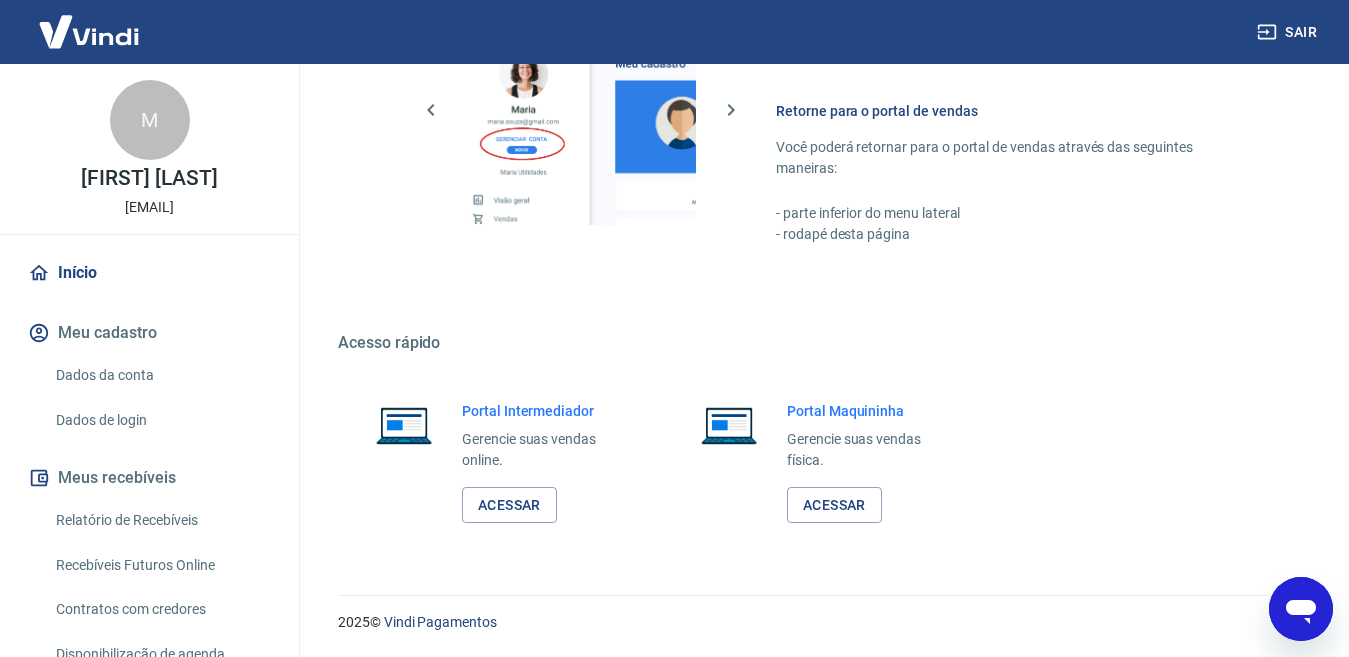 drag, startPoint x: 506, startPoint y: 506, endPoint x: 647, endPoint y: 409, distance: 171.14322 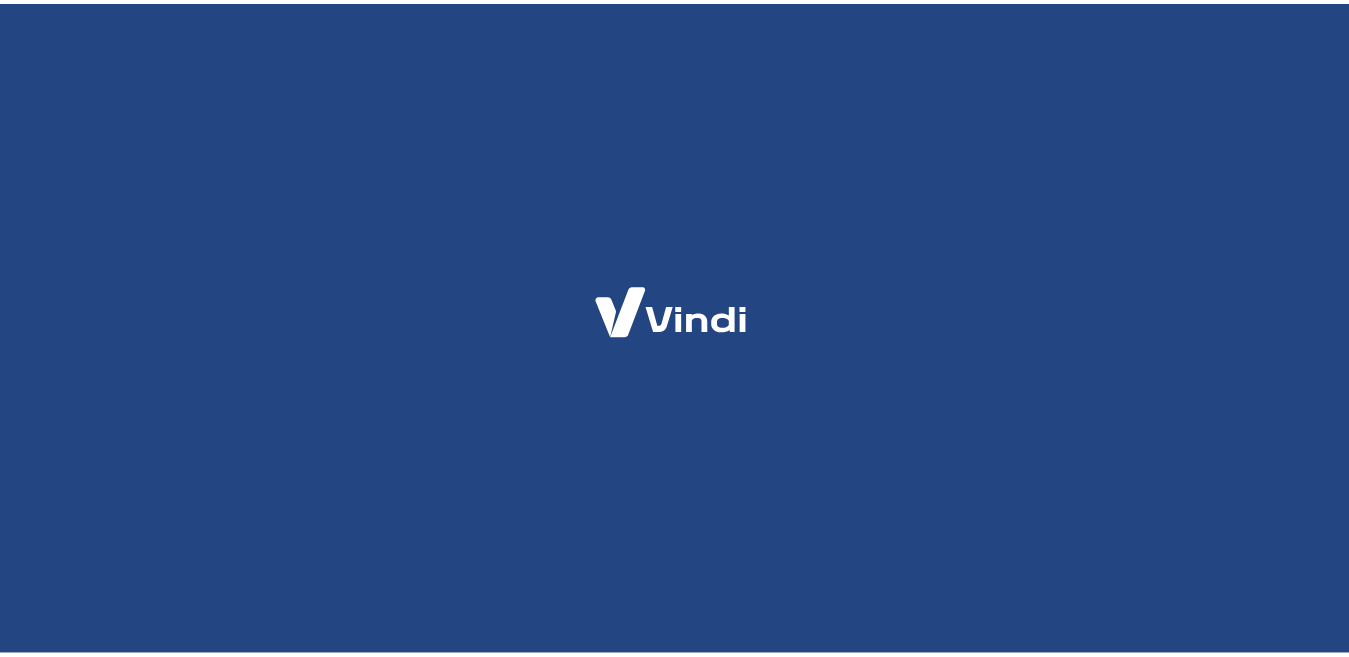 scroll, scrollTop: 0, scrollLeft: 0, axis: both 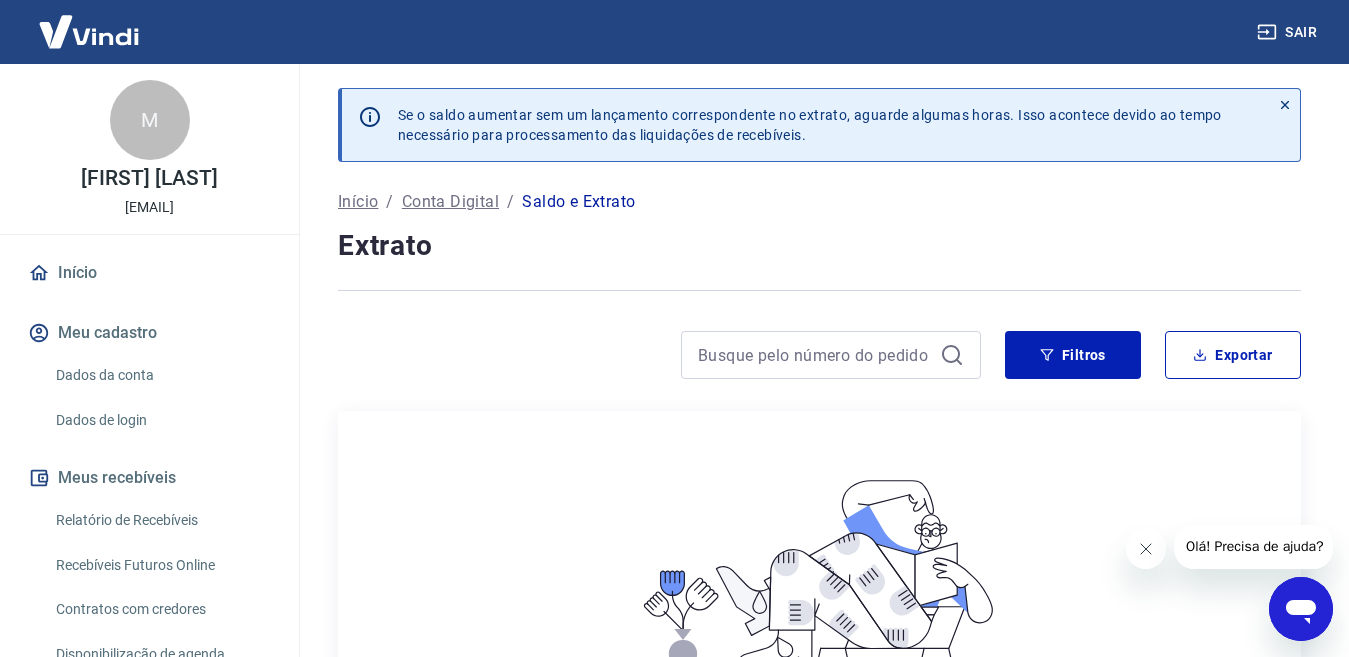 click 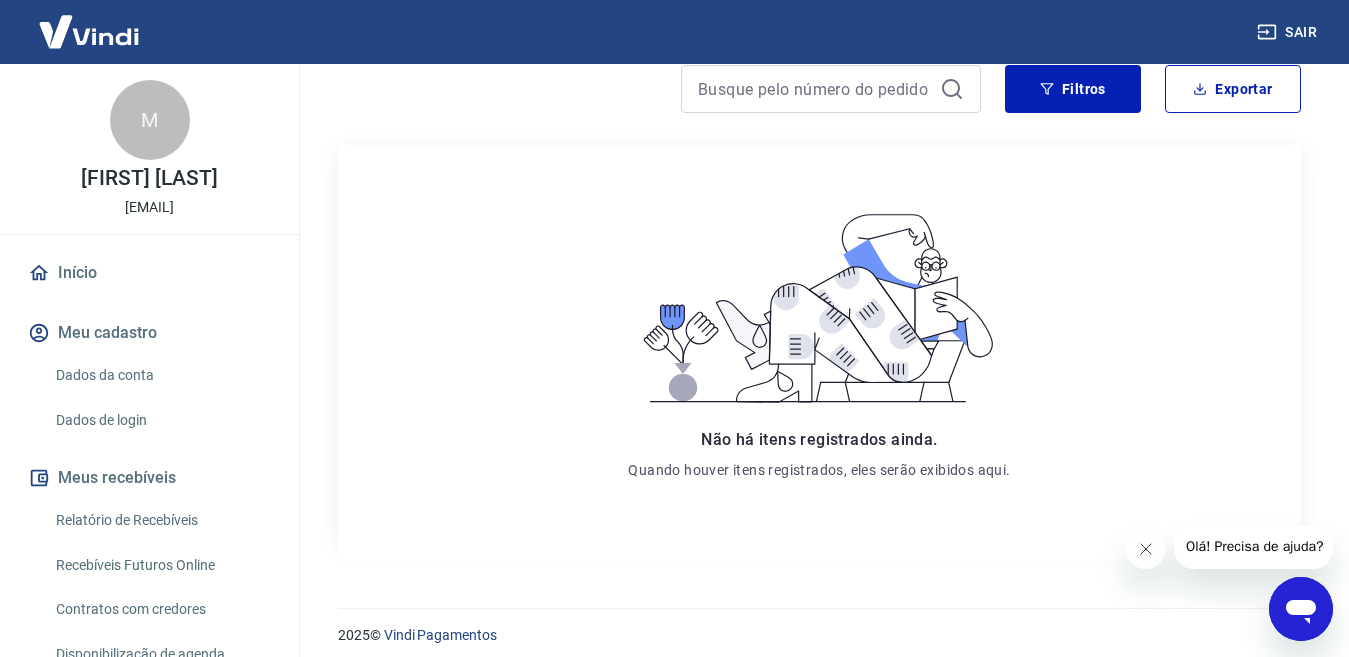 scroll, scrollTop: 206, scrollLeft: 0, axis: vertical 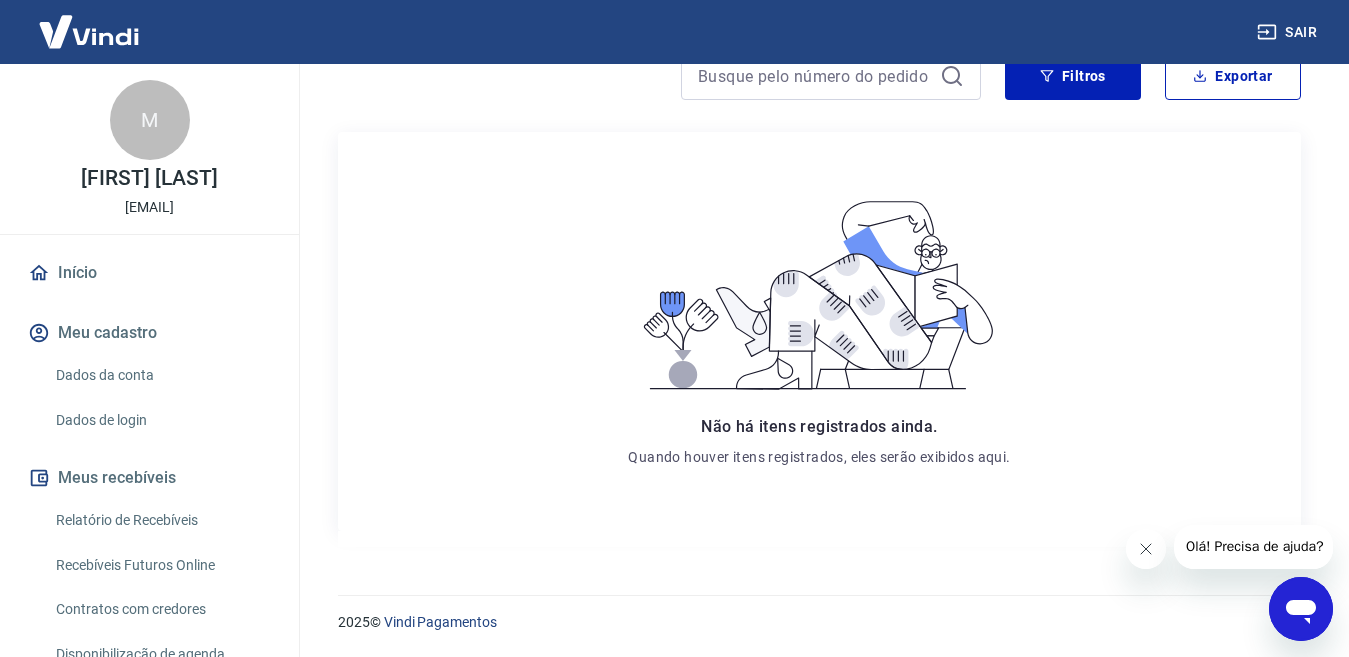 click at bounding box center (1146, 549) 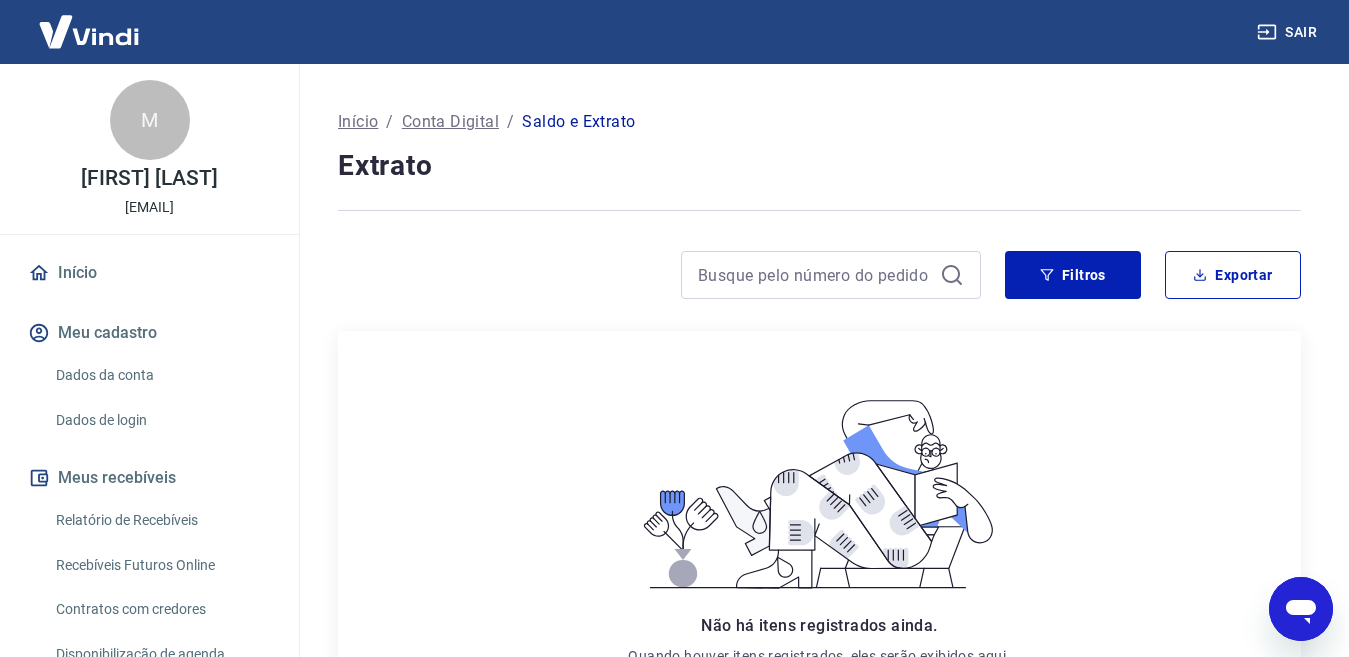 scroll, scrollTop: 0, scrollLeft: 0, axis: both 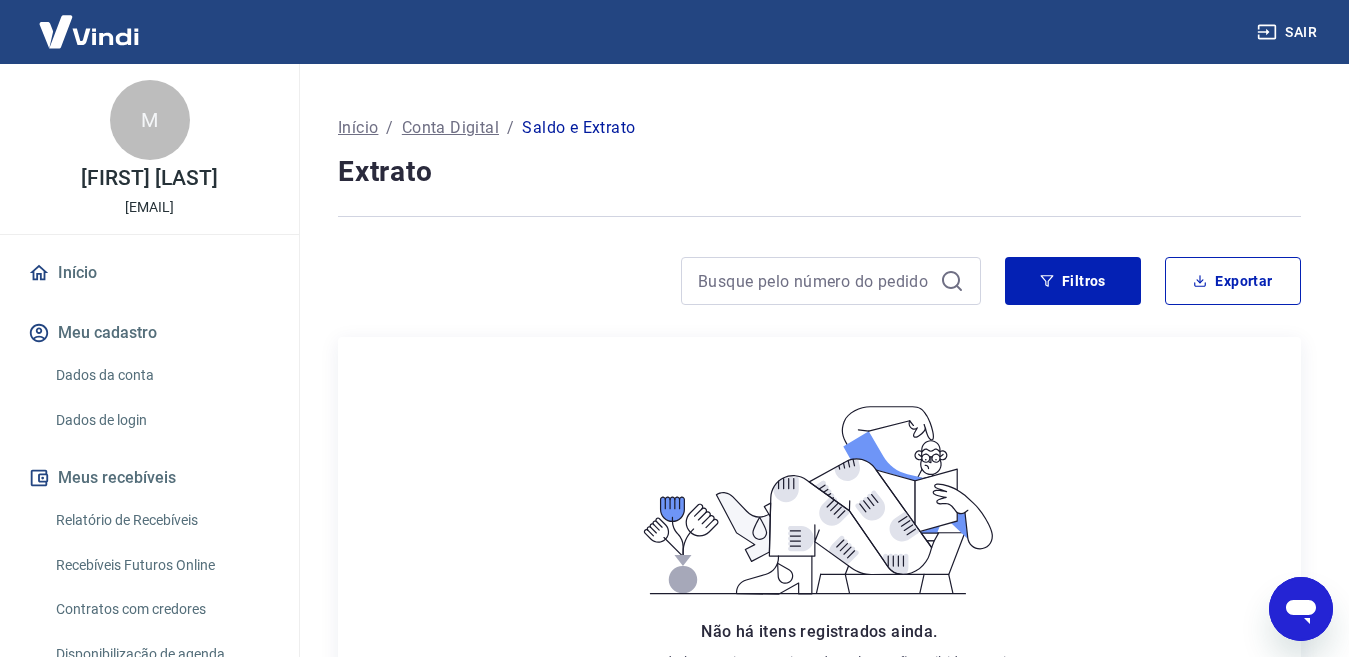 click on "Início" at bounding box center [149, 273] 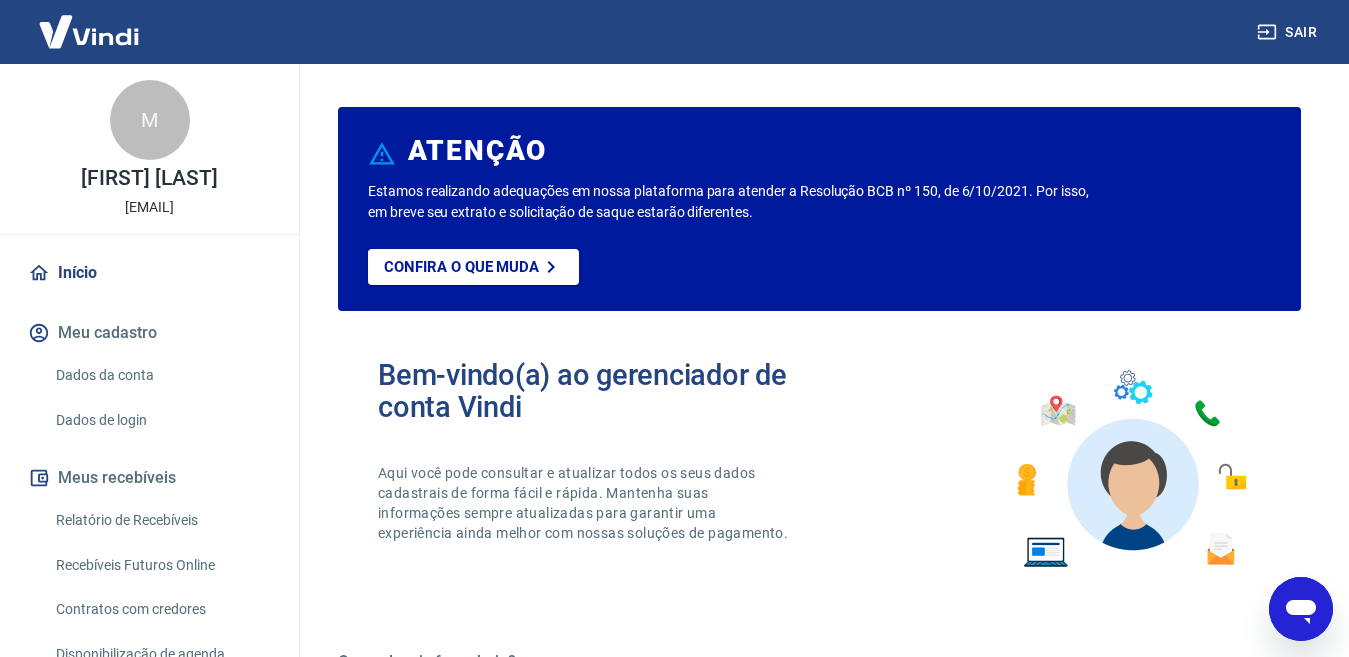scroll, scrollTop: 0, scrollLeft: 0, axis: both 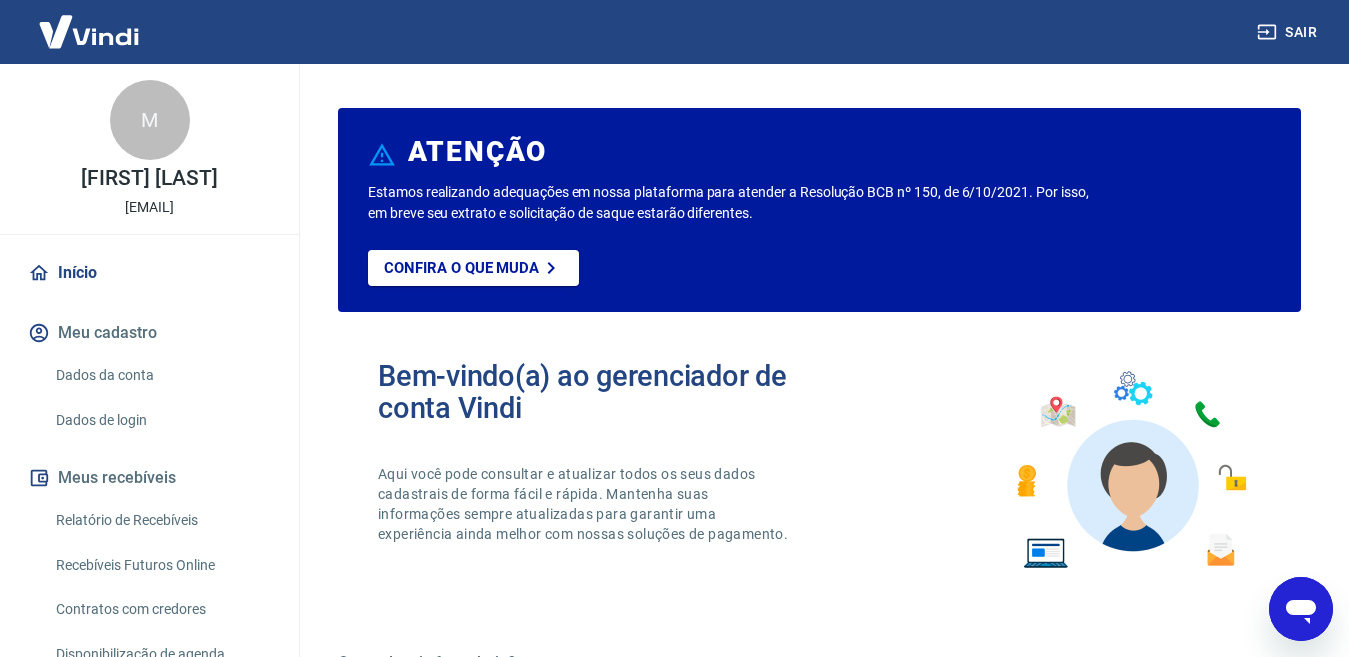 click on "Início" at bounding box center (149, 273) 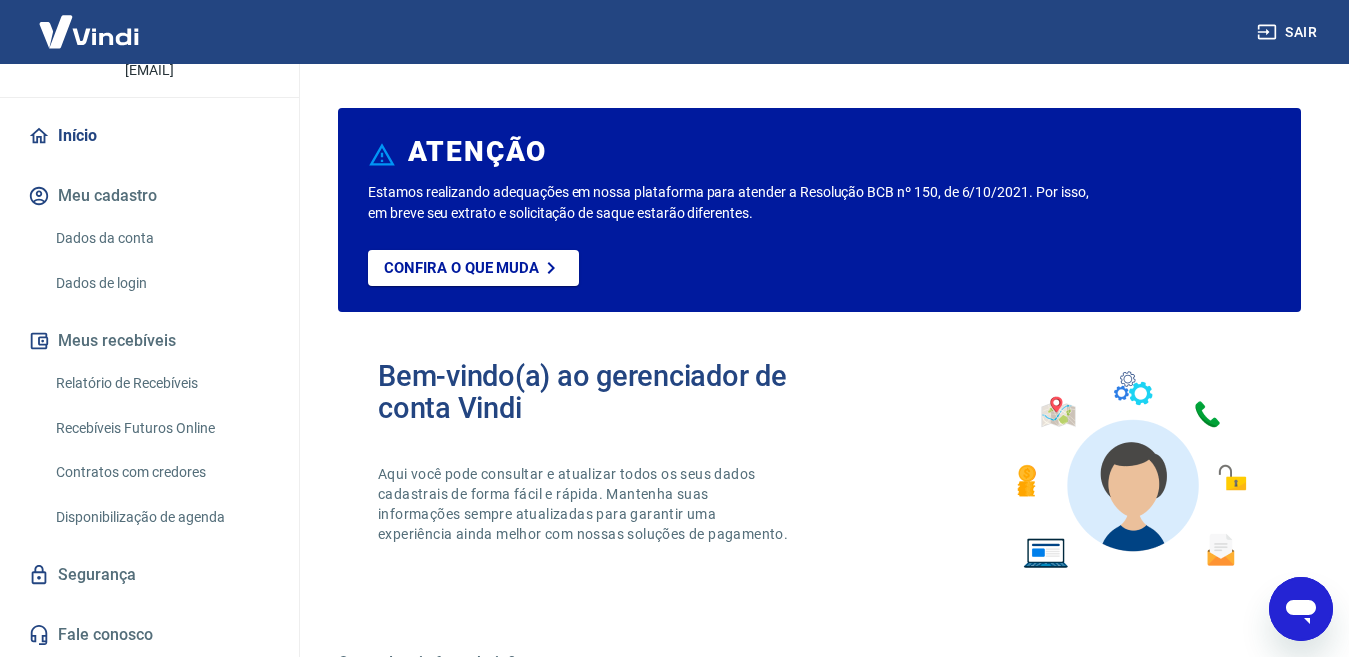 scroll, scrollTop: 0, scrollLeft: 0, axis: both 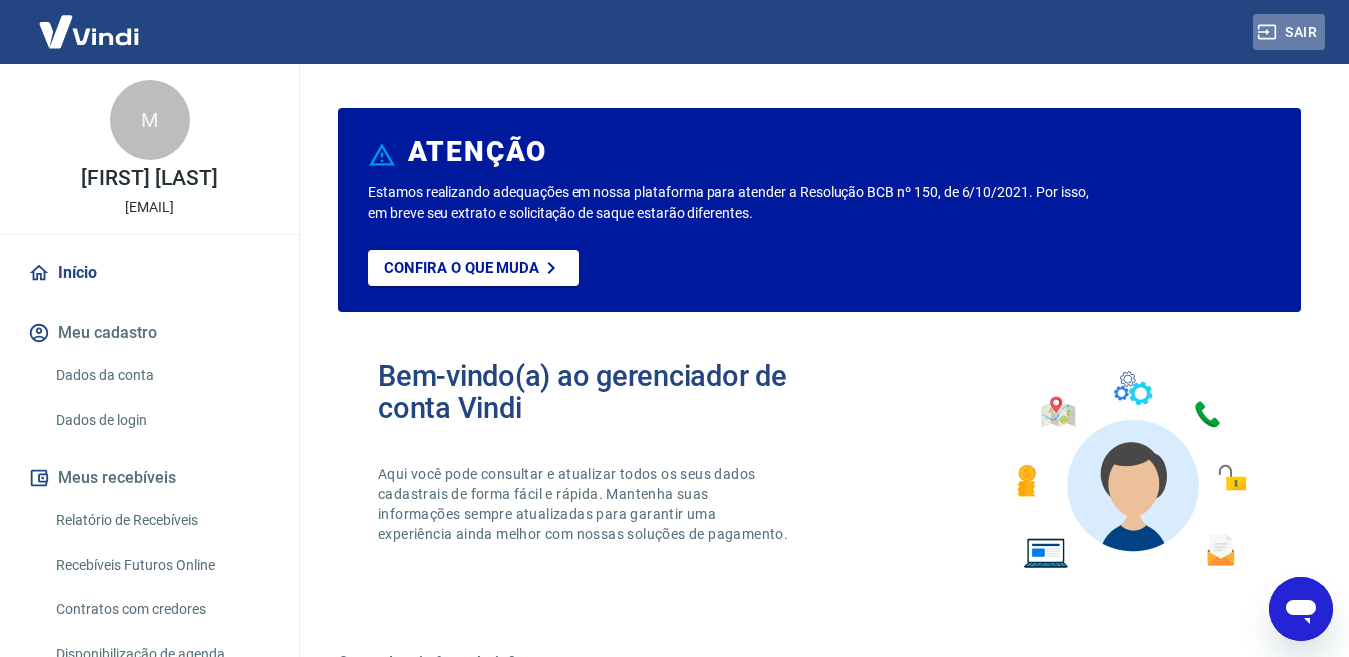 click on "Sair" at bounding box center [1289, 32] 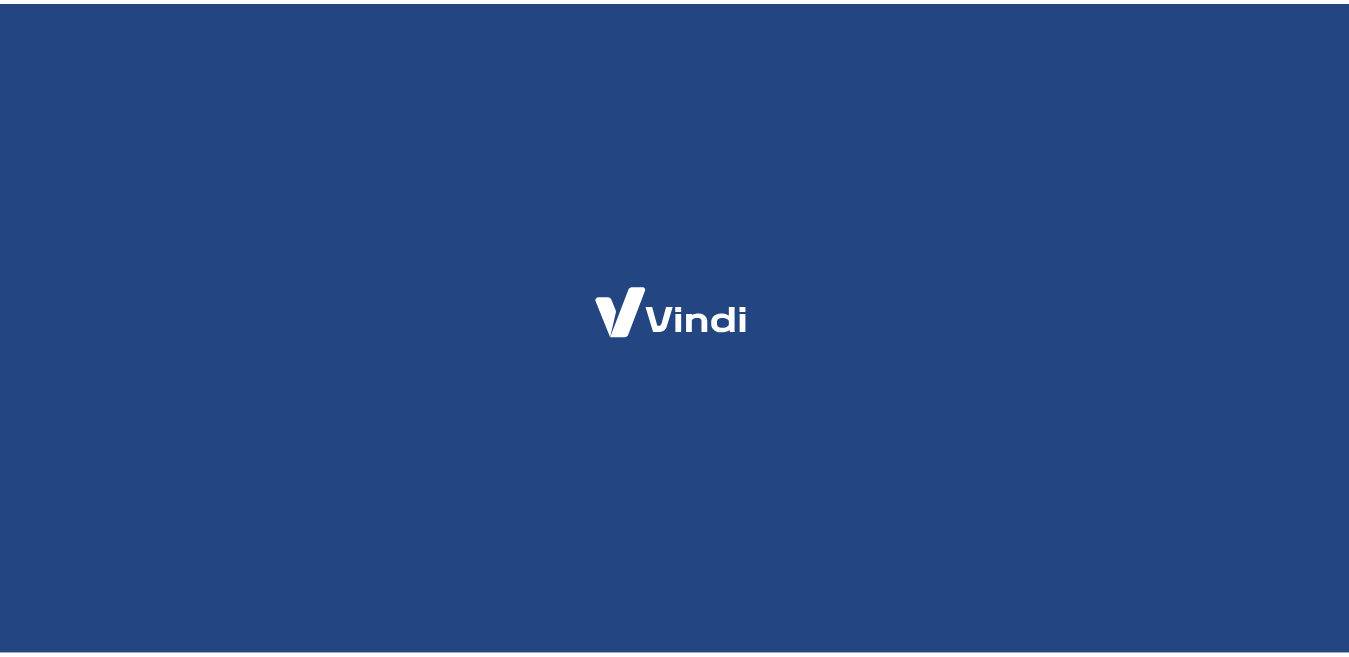 scroll, scrollTop: 0, scrollLeft: 0, axis: both 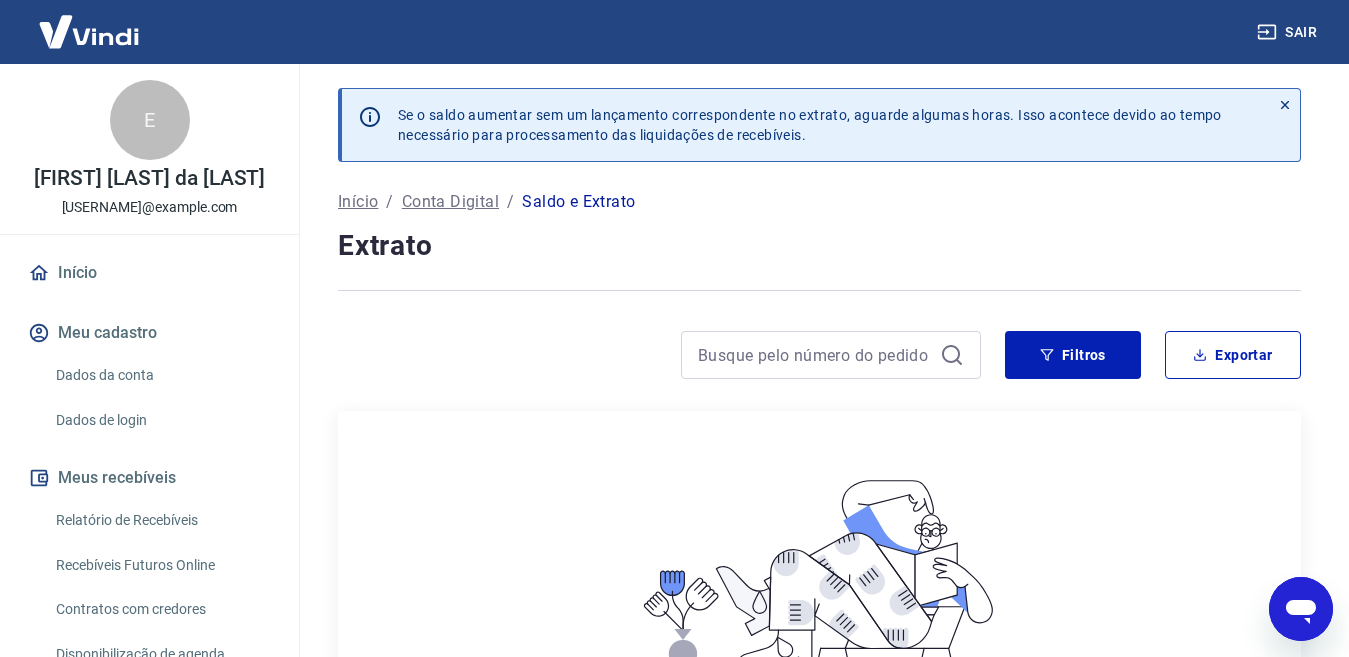 click on "Início" at bounding box center [149, 273] 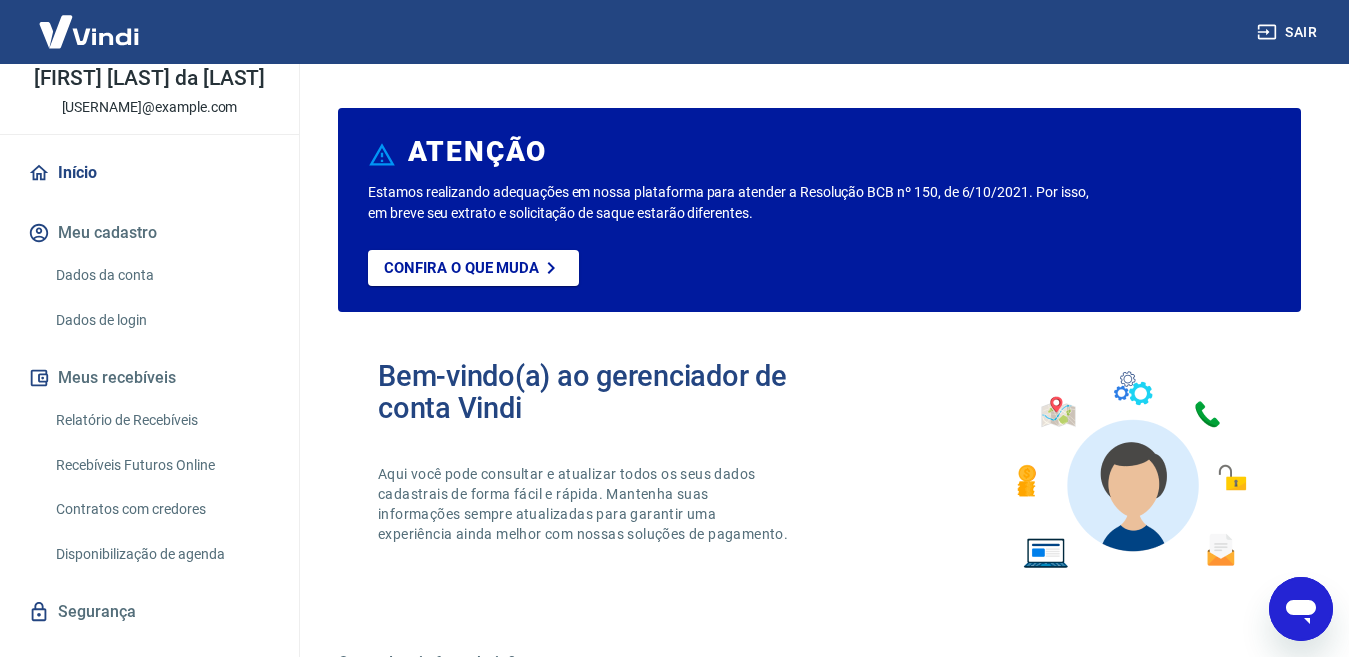 scroll, scrollTop: 0, scrollLeft: 0, axis: both 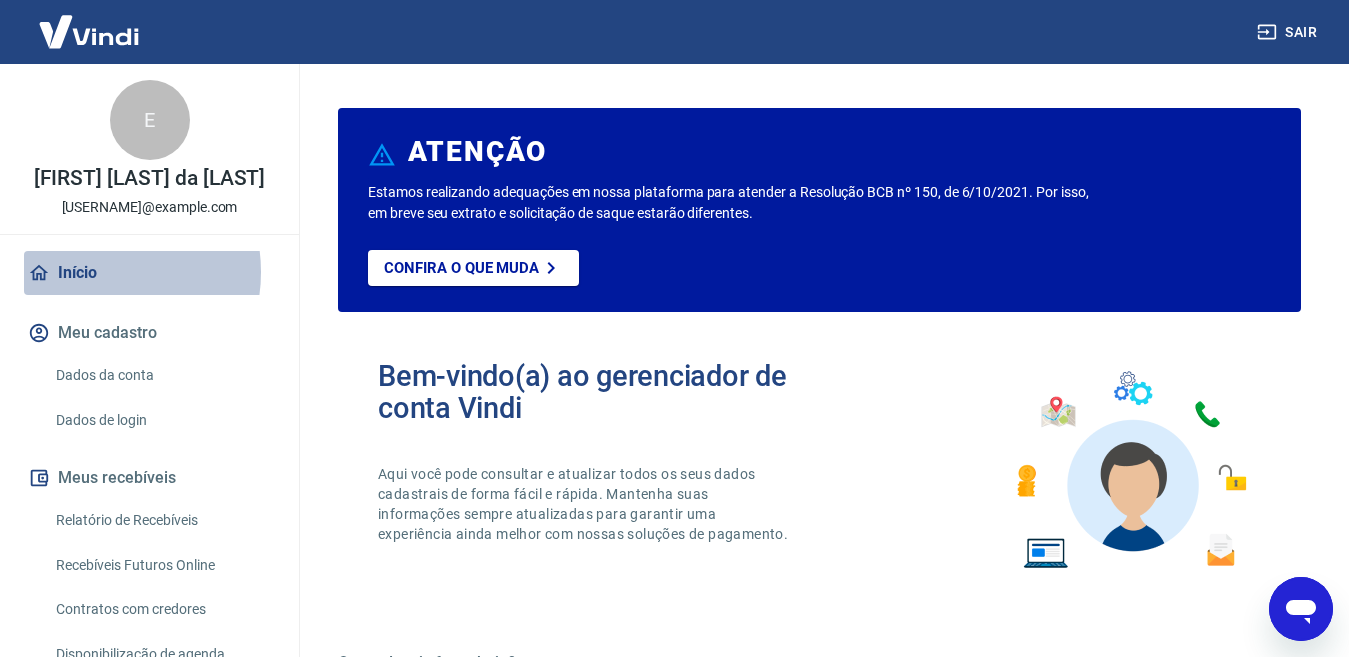 click on "Início" at bounding box center [149, 273] 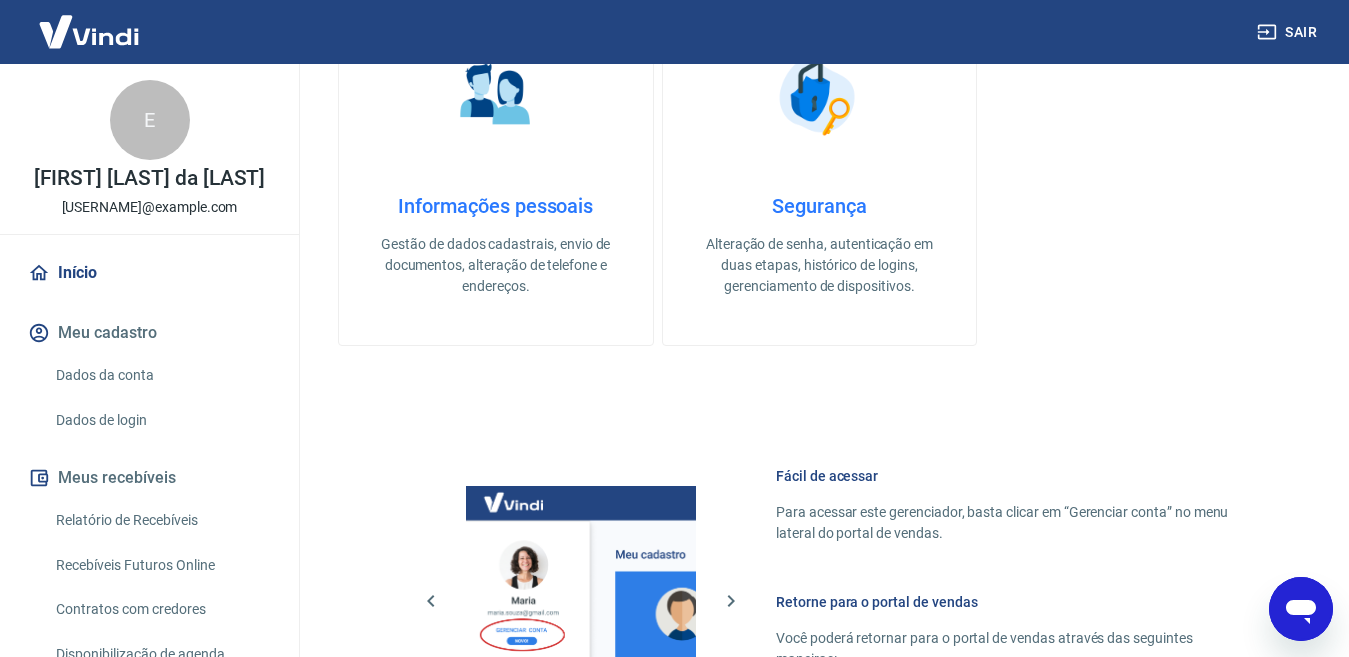 click on "ATENÇÃO Estamos realizando adequações em nossa plataforma para atender a Resolução BCB nº 150, de 6/10/2021. Por isso, em breve seu extrato e solicitação de saque estarão diferentes. Confira o que muda Bem-vindo(a) ao gerenciador de conta Vindi Aqui você pode consultar e atualizar todos os seus dados cadastrais de forma fácil e rápida. Mantenha suas informações sempre atualizadas para garantir uma experiência ainda melhor com nossas soluções de pagamento. O que deseja fazer hoje? Informações pessoais Gestão de dados cadastrais, envio de documentos, alteração de telefone e endereços. Segurança Alteração de senha, autenticação em duas etapas, histórico de logins, gerenciamento de dispositivos. Fácil de acessar Para acessar este gerenciador, basta clicar em “Gerenciar conta” no menu lateral do portal de vendas. Retorne para o portal de vendas Você poderá retornar para o portal de vendas através das seguintes maneiras: - parte inferior do menu lateral - rodapé desta página" at bounding box center (819, 221) 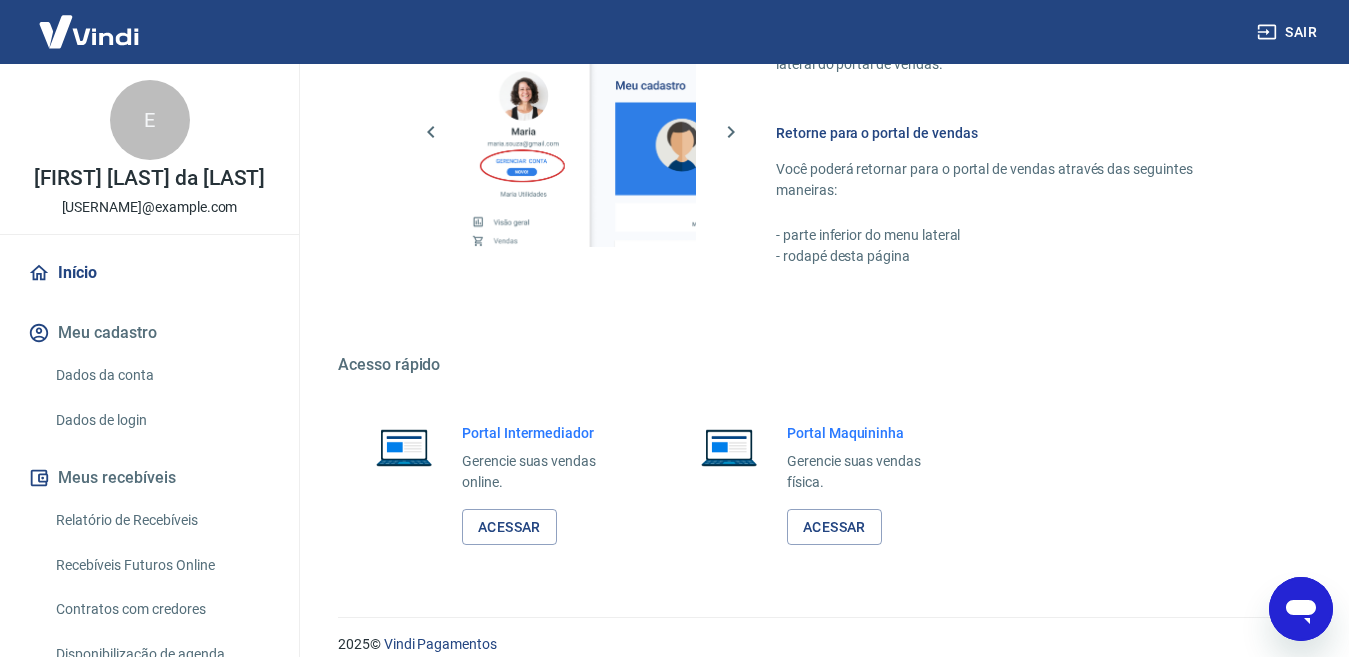 scroll, scrollTop: 1191, scrollLeft: 0, axis: vertical 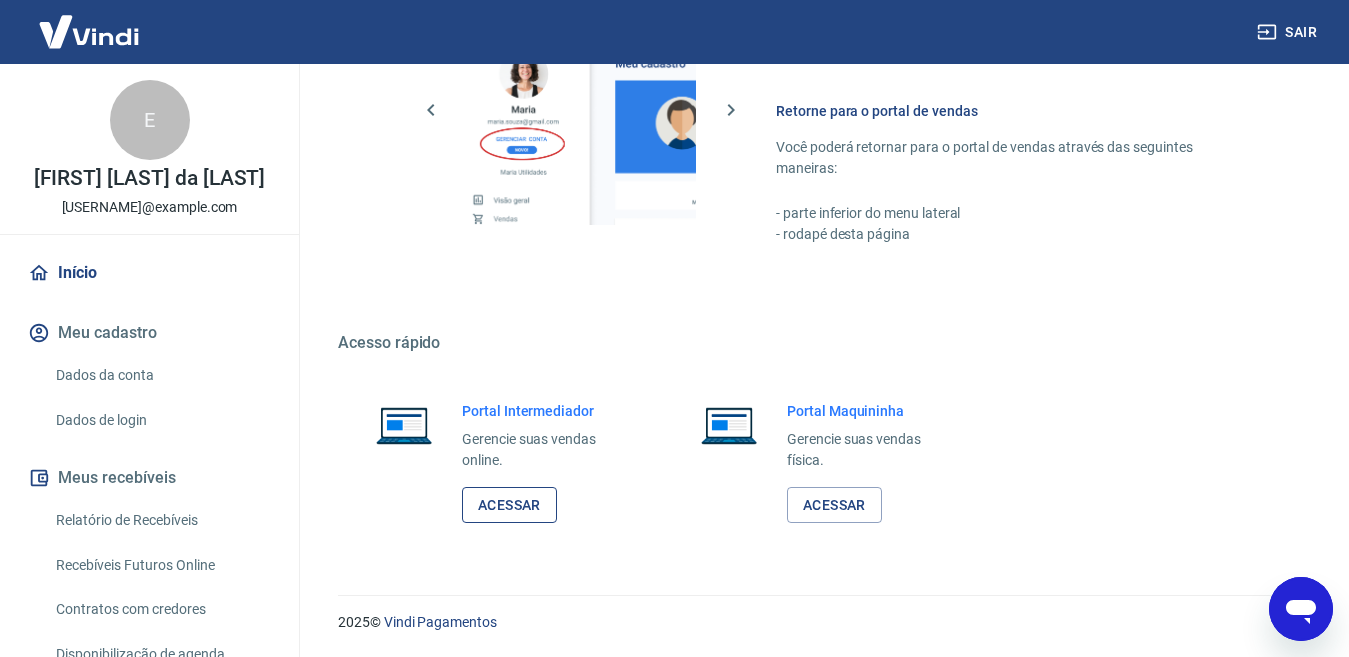 click on "Acessar" at bounding box center (509, 505) 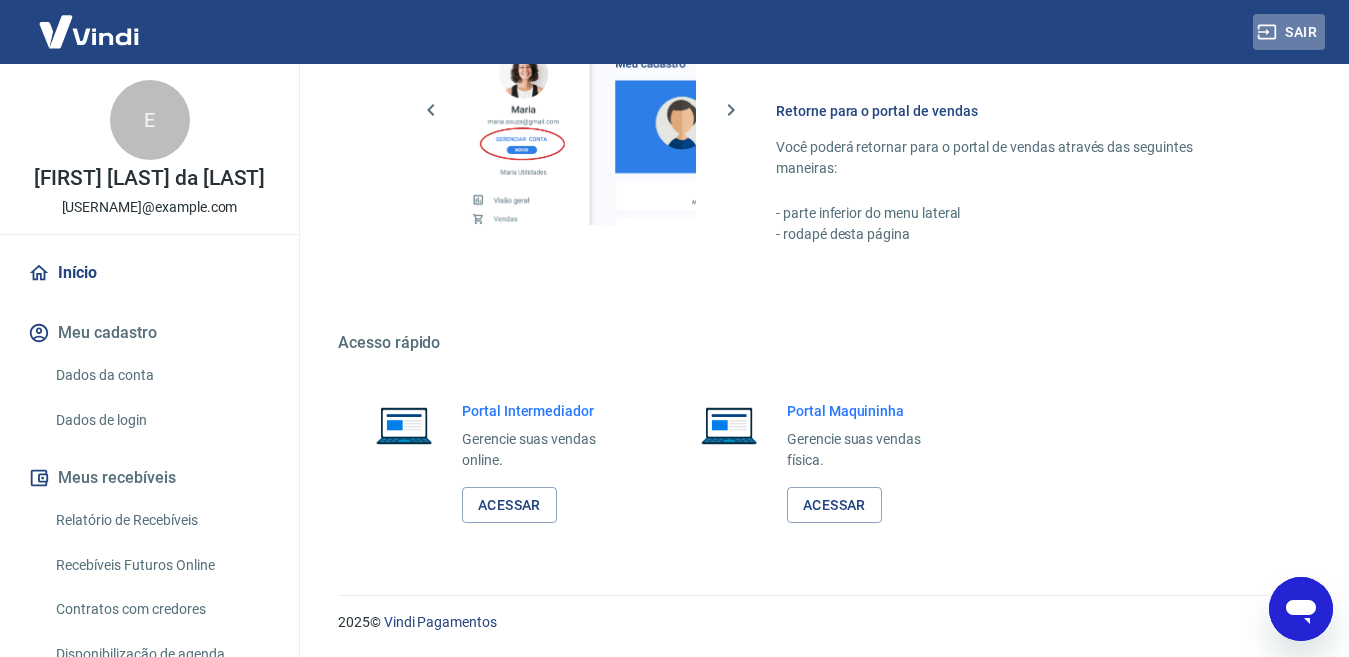 click on "Sair" at bounding box center [1289, 32] 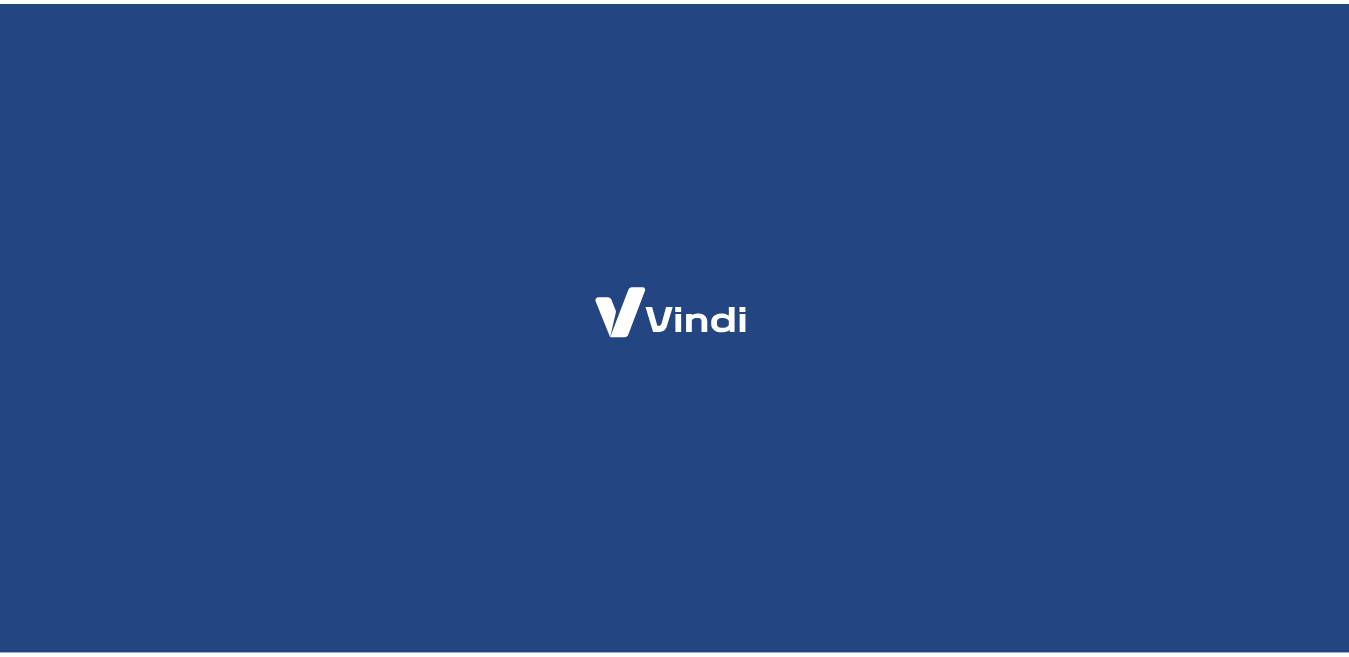 scroll, scrollTop: 0, scrollLeft: 0, axis: both 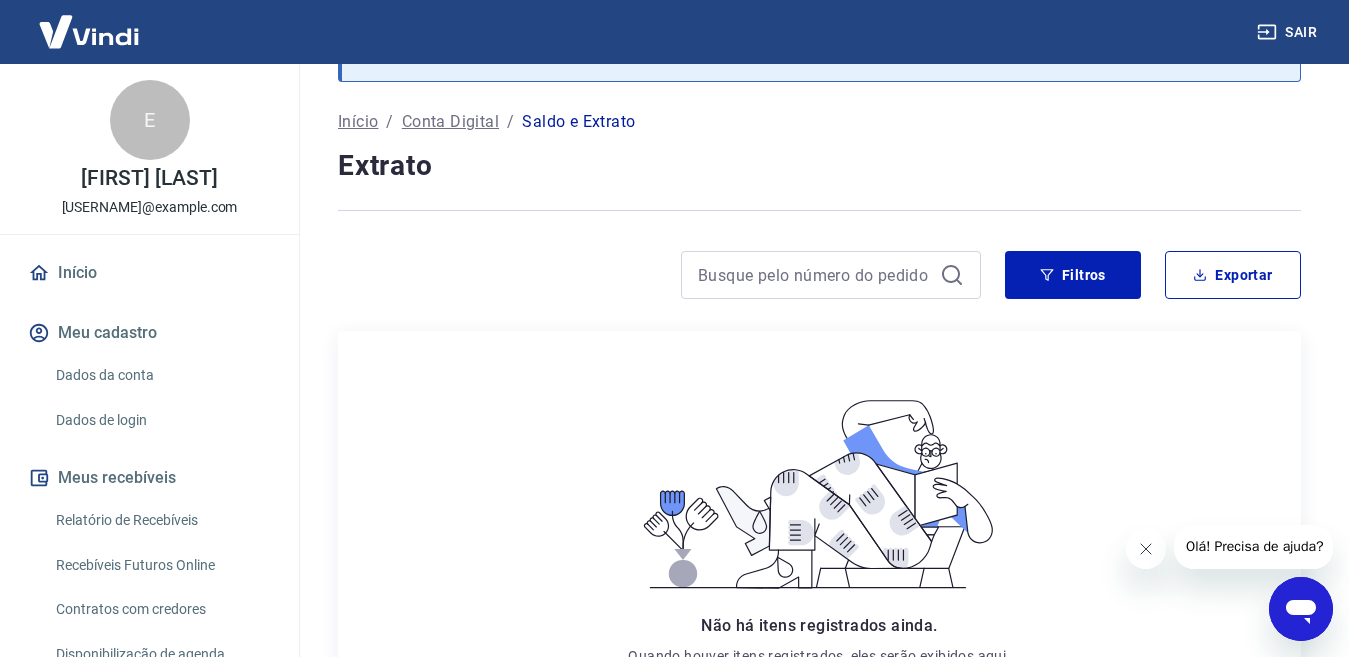 click at bounding box center [819, 210] 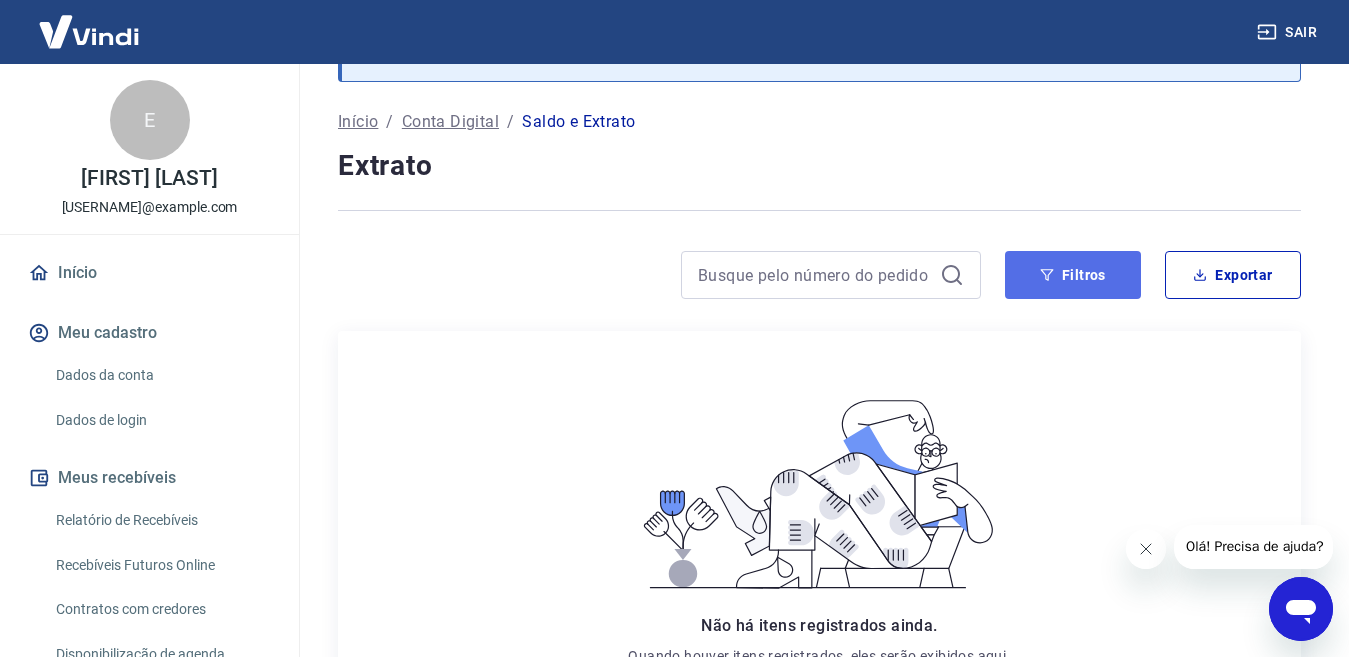 click on "Filtros" at bounding box center [1073, 275] 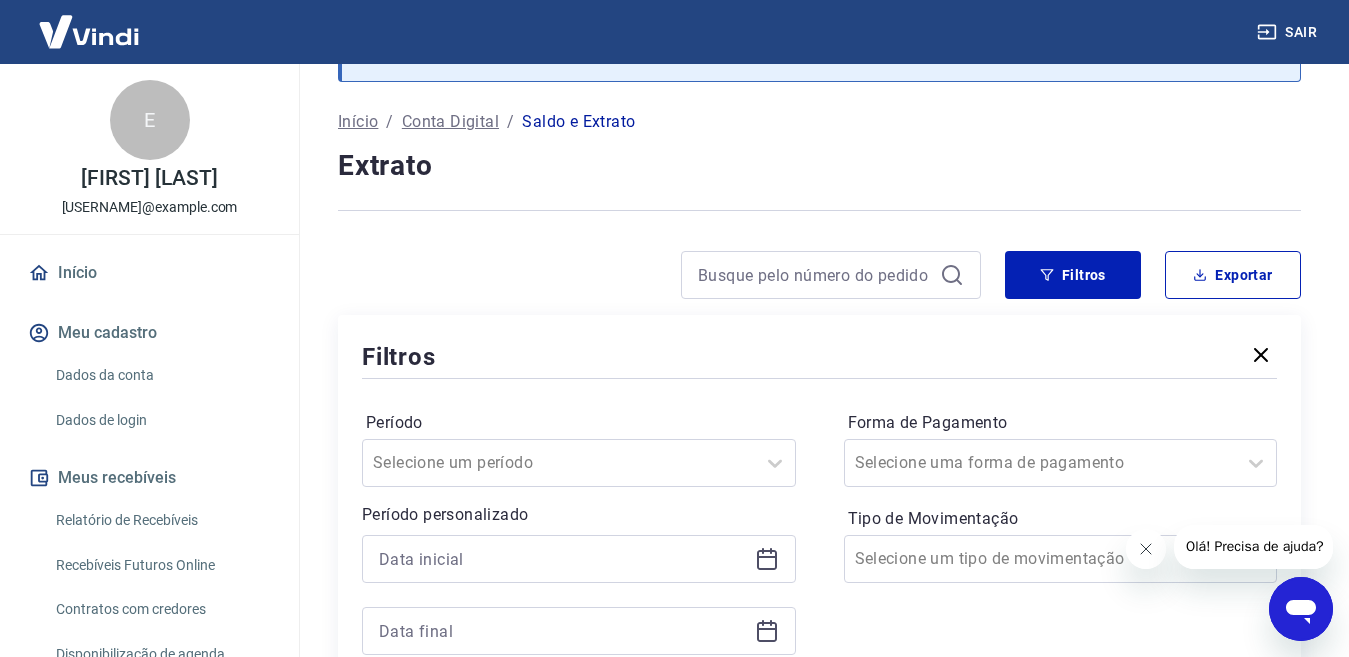 drag, startPoint x: 1346, startPoint y: 8, endPoint x: 977, endPoint y: 179, distance: 406.69644 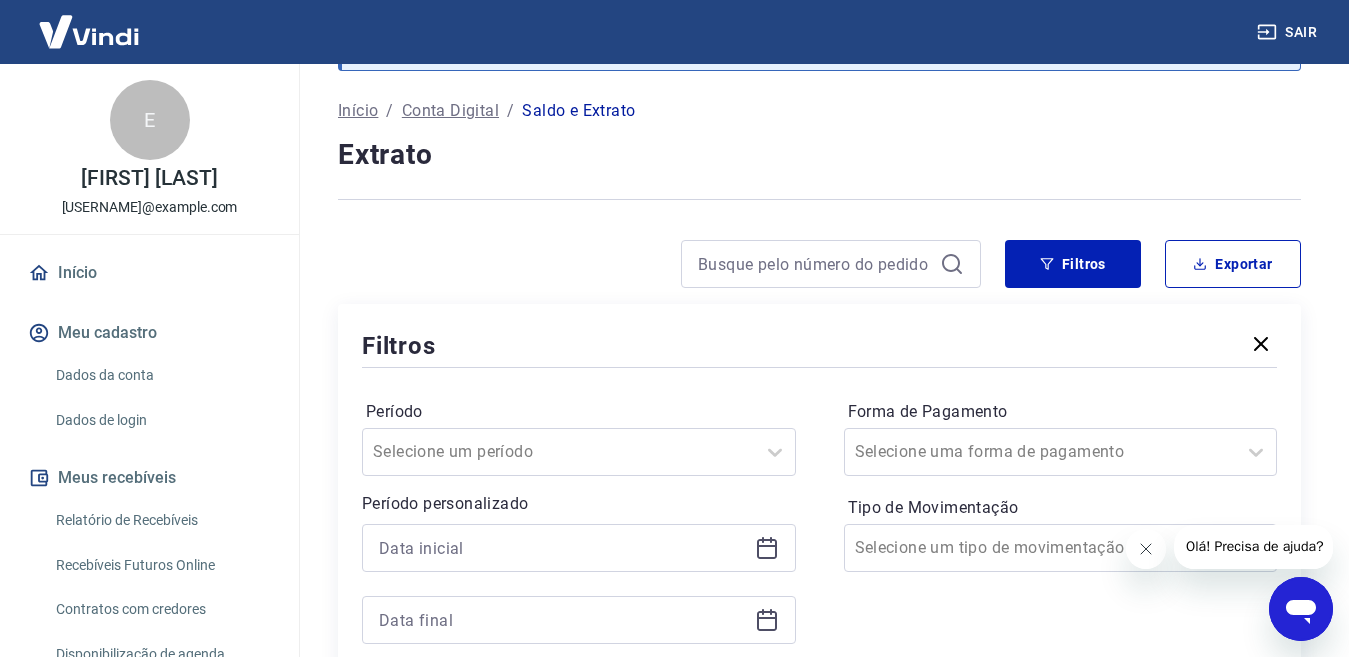 scroll, scrollTop: 80, scrollLeft: 0, axis: vertical 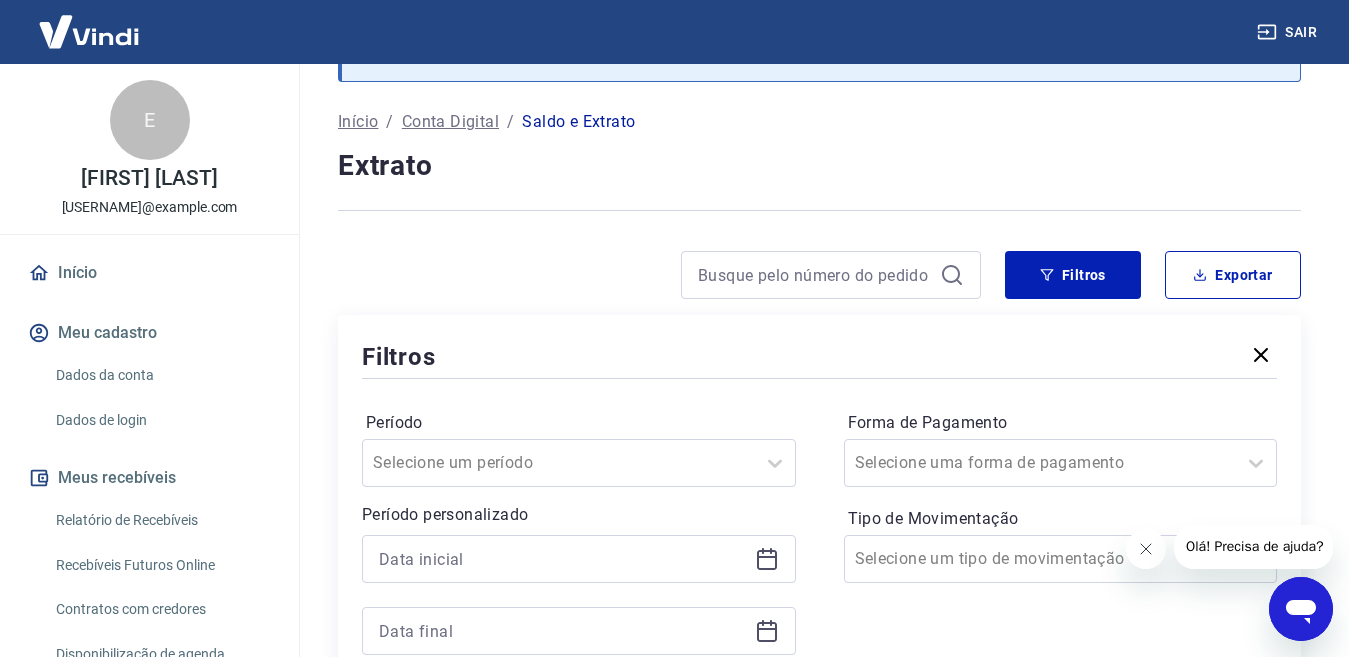 click on "Início" at bounding box center (149, 273) 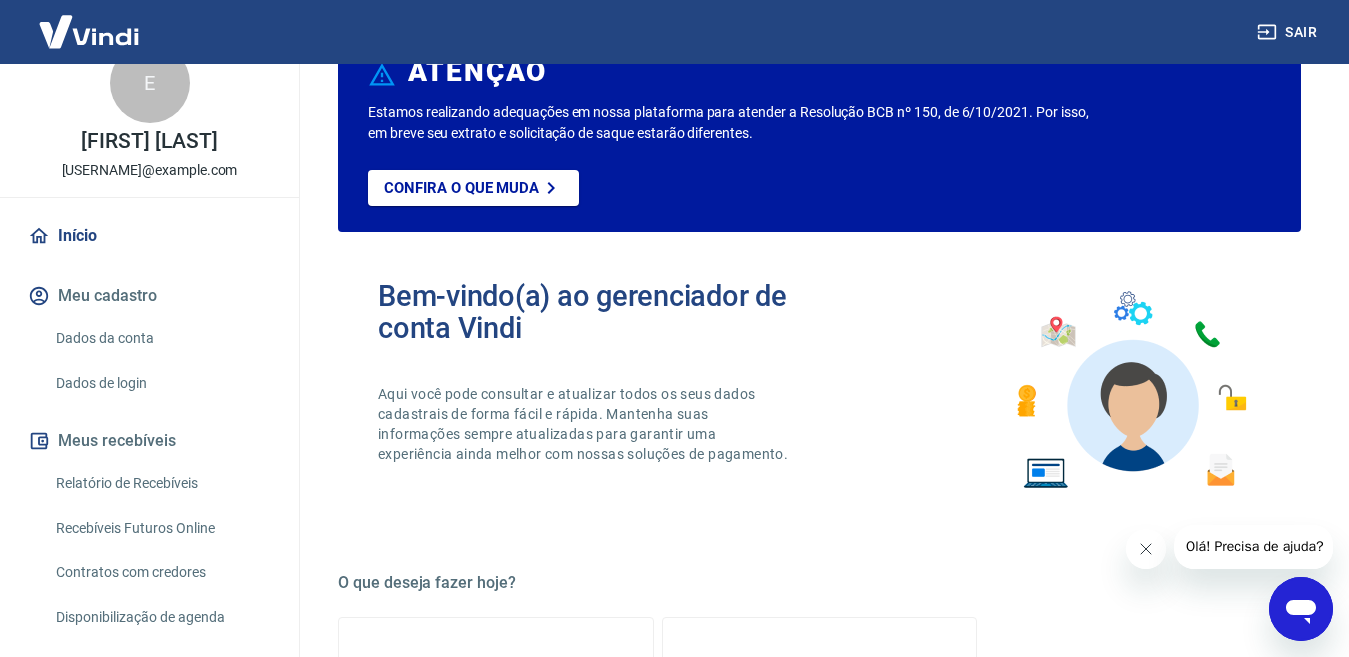 scroll, scrollTop: 0, scrollLeft: 0, axis: both 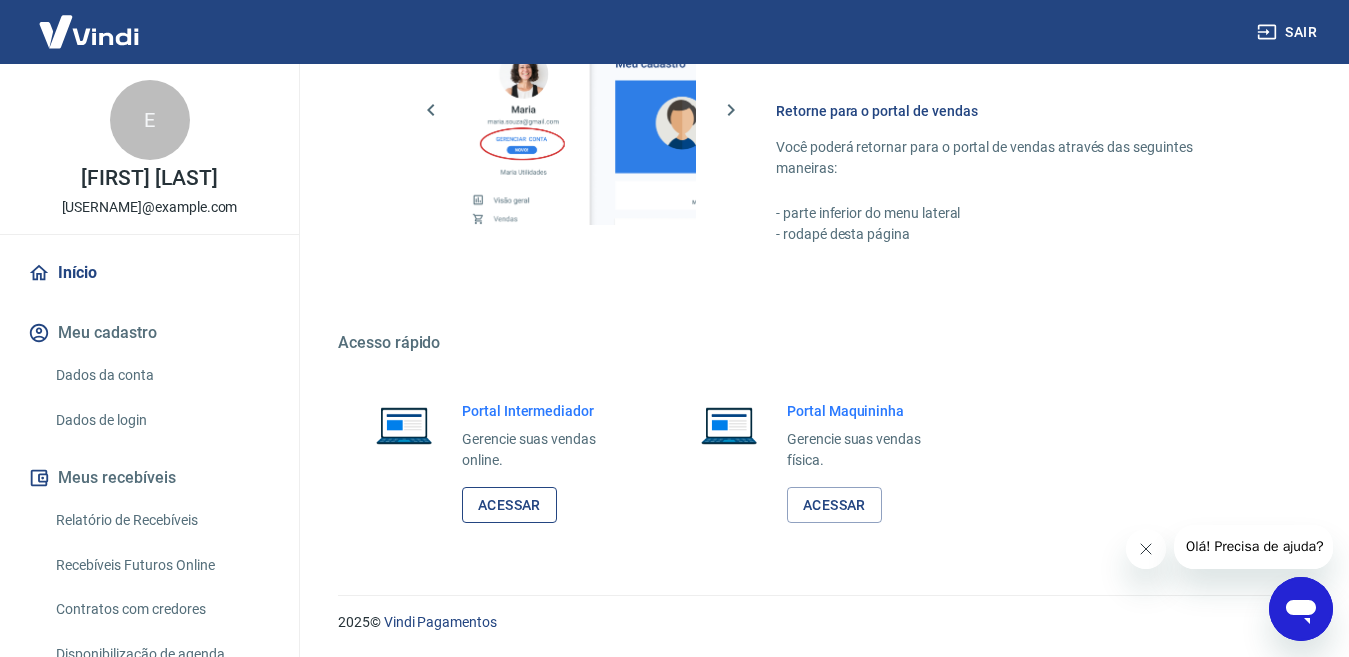 click on "Acessar" at bounding box center [509, 505] 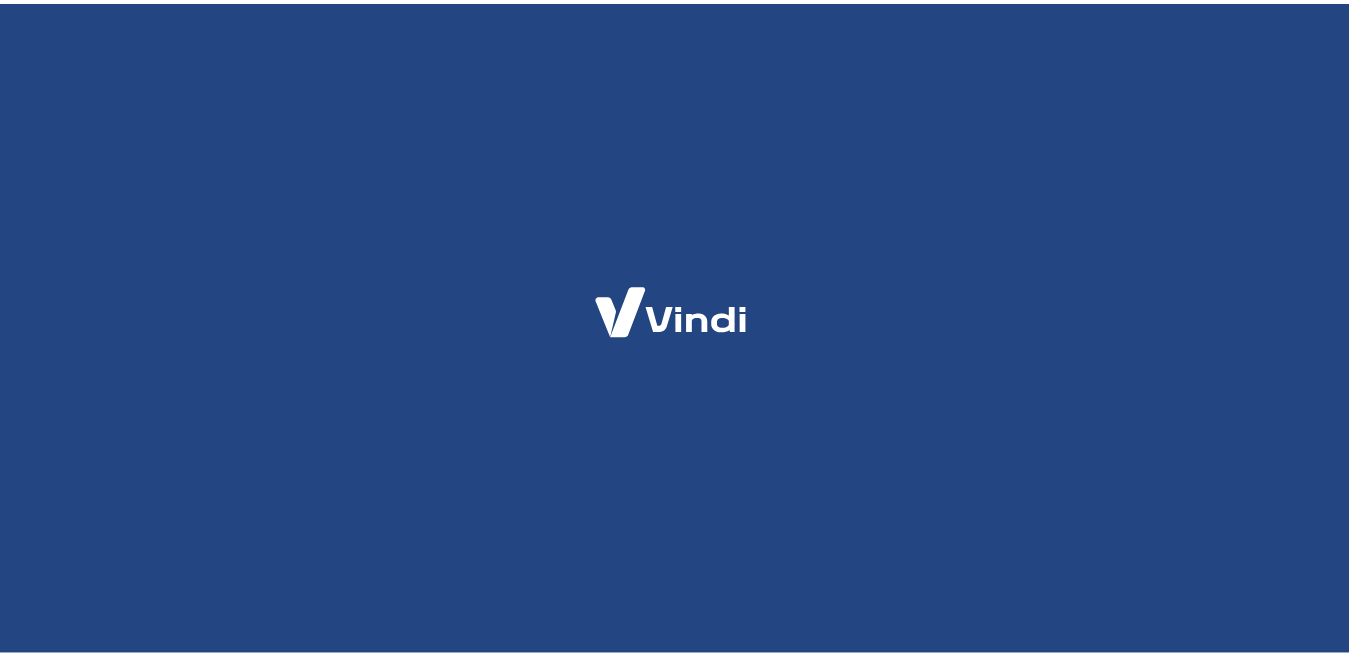 scroll, scrollTop: 0, scrollLeft: 0, axis: both 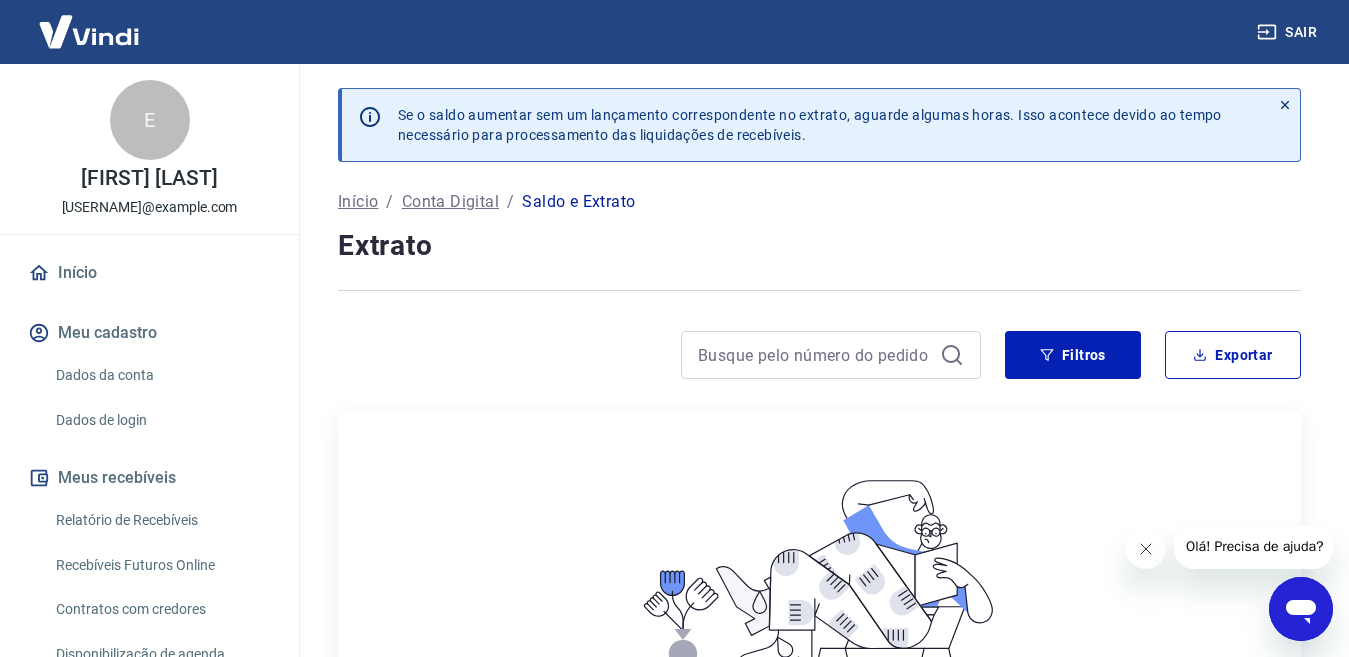click 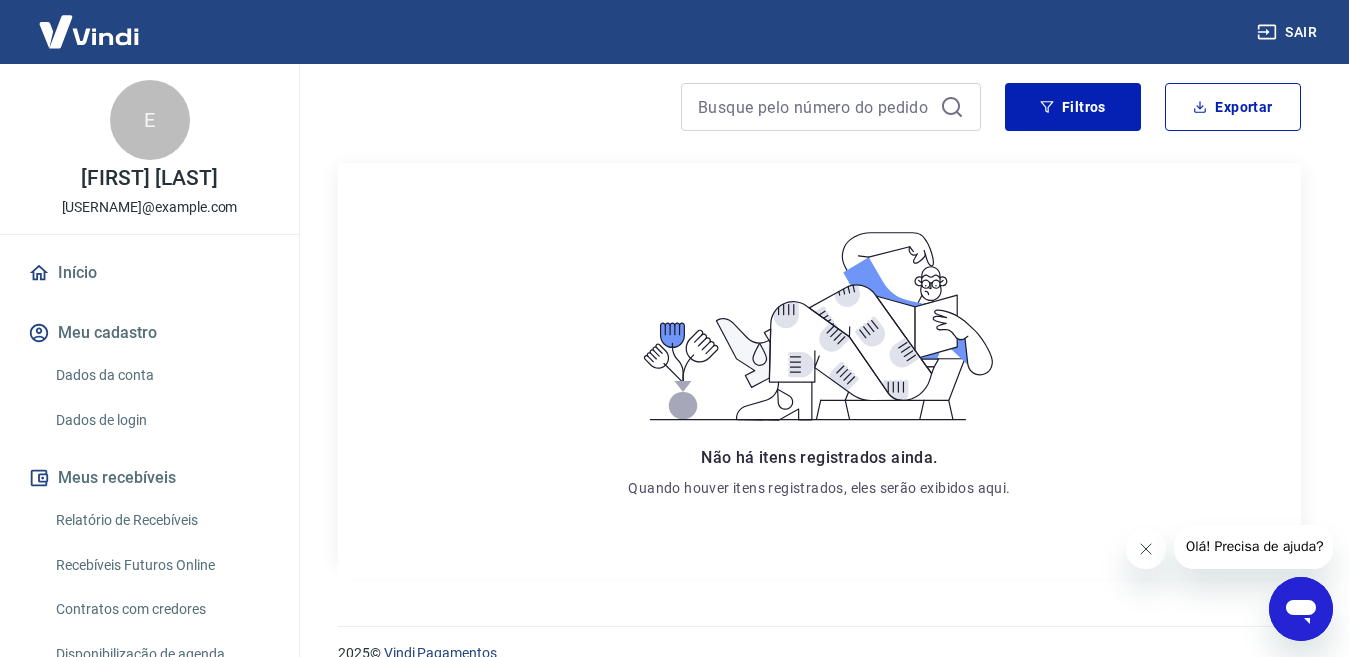 scroll, scrollTop: 206, scrollLeft: 0, axis: vertical 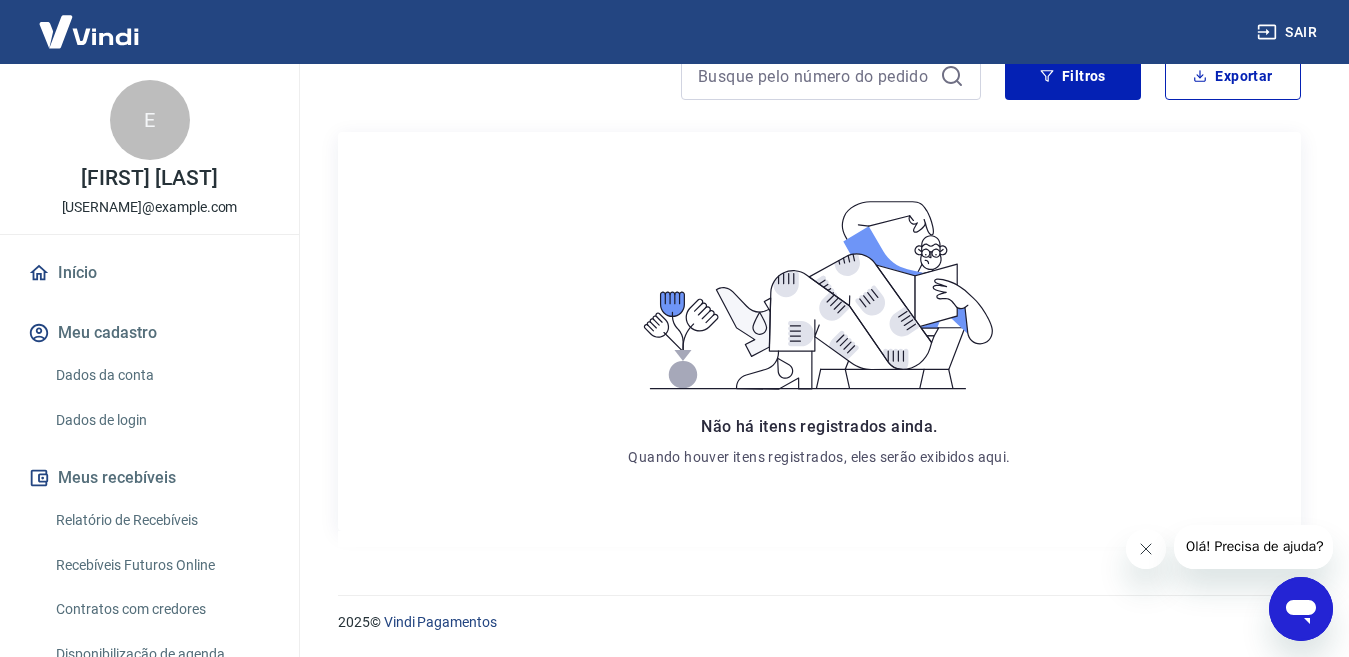 click at bounding box center (1146, 549) 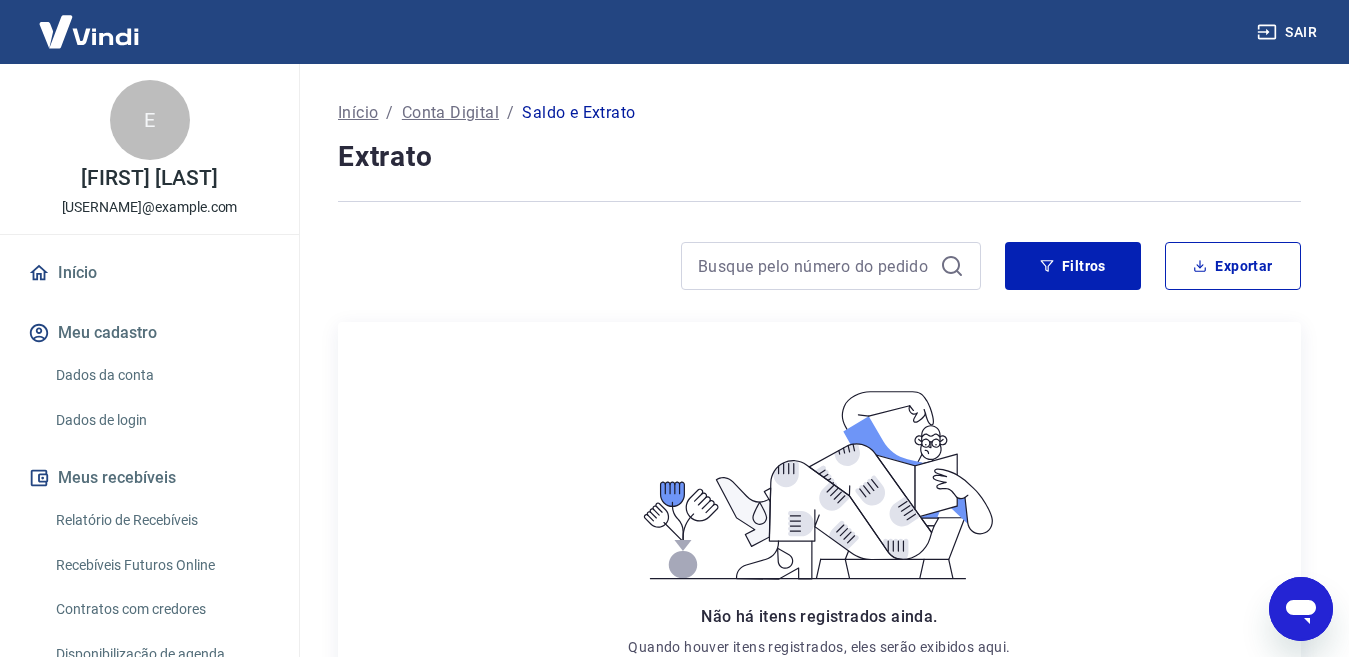 scroll, scrollTop: 0, scrollLeft: 0, axis: both 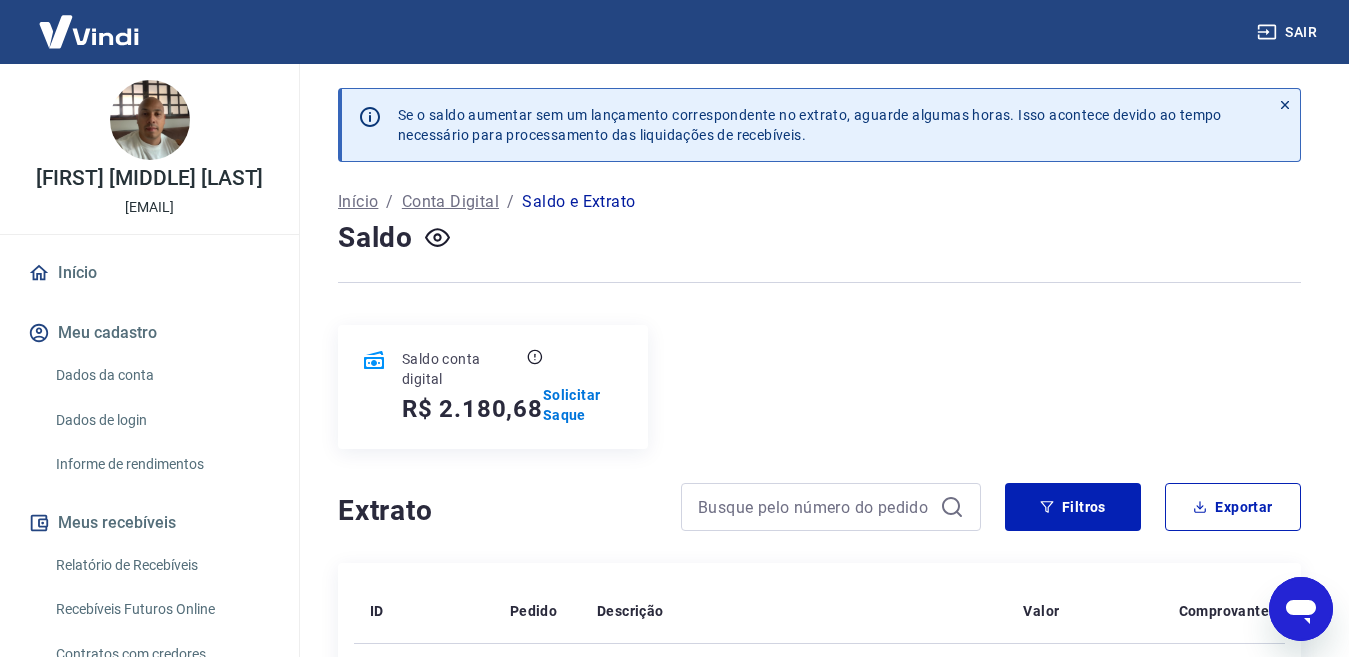 click on "Início" at bounding box center (149, 273) 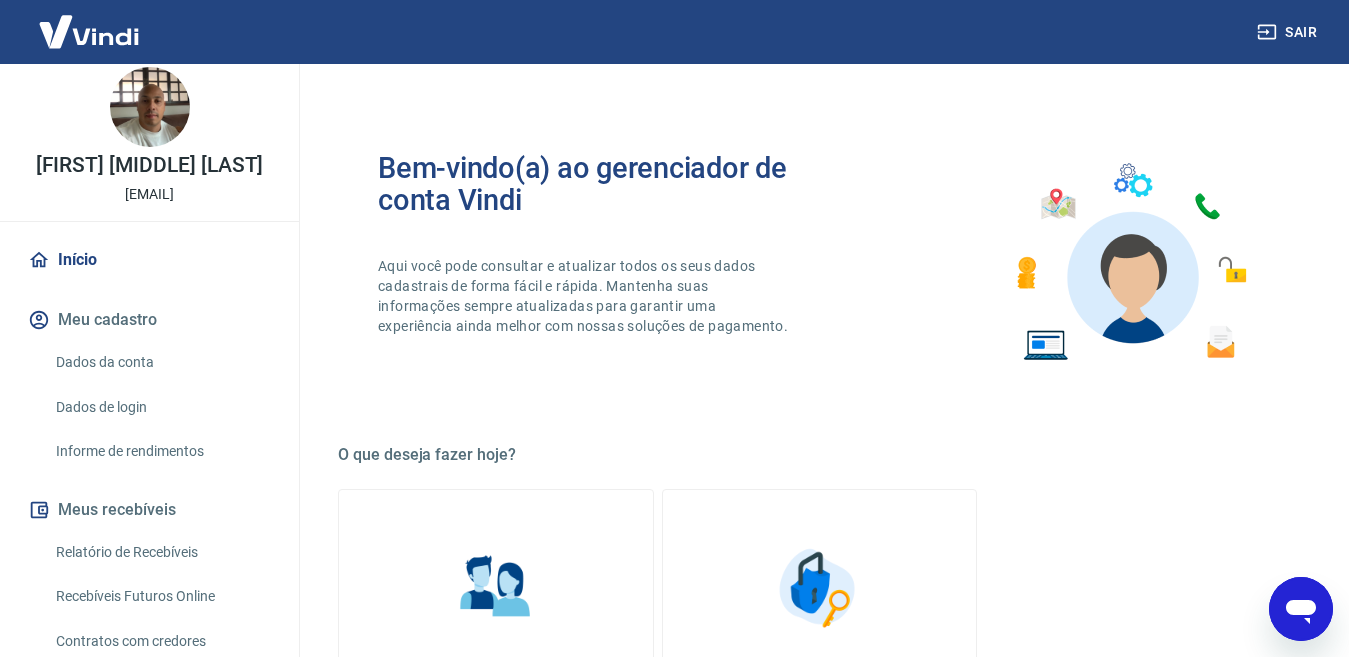 scroll, scrollTop: 0, scrollLeft: 0, axis: both 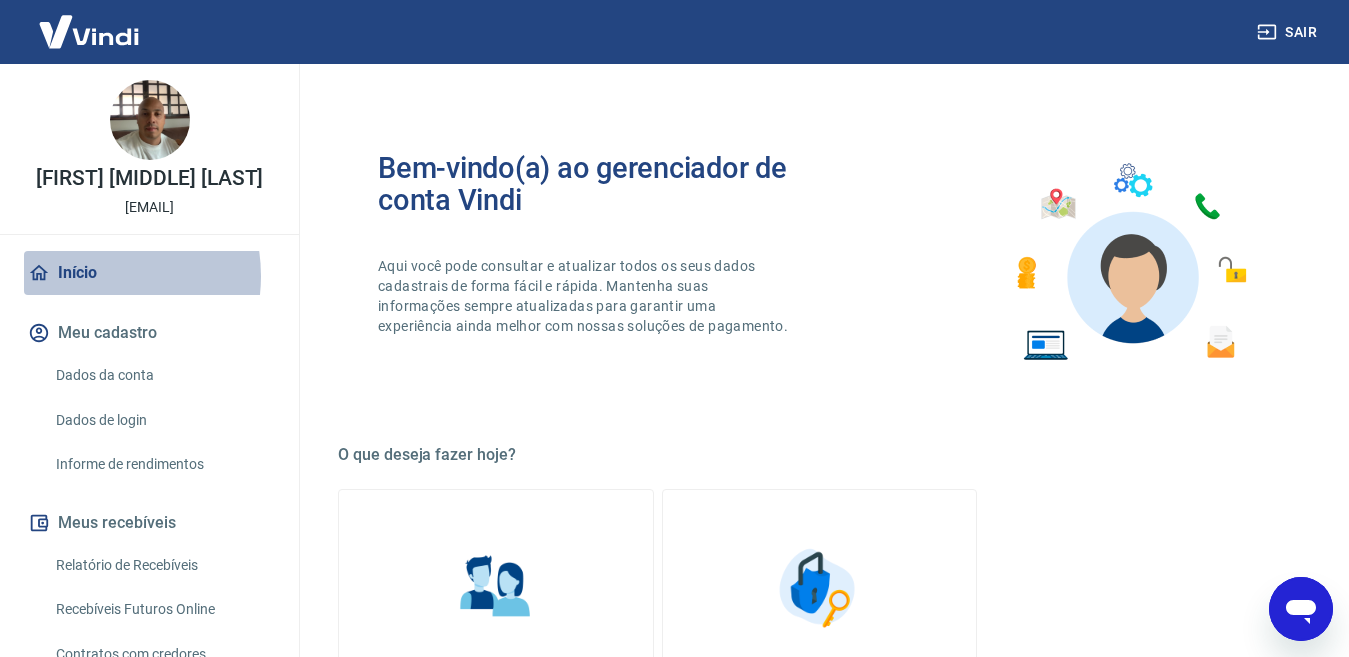 click on "Início" at bounding box center (149, 273) 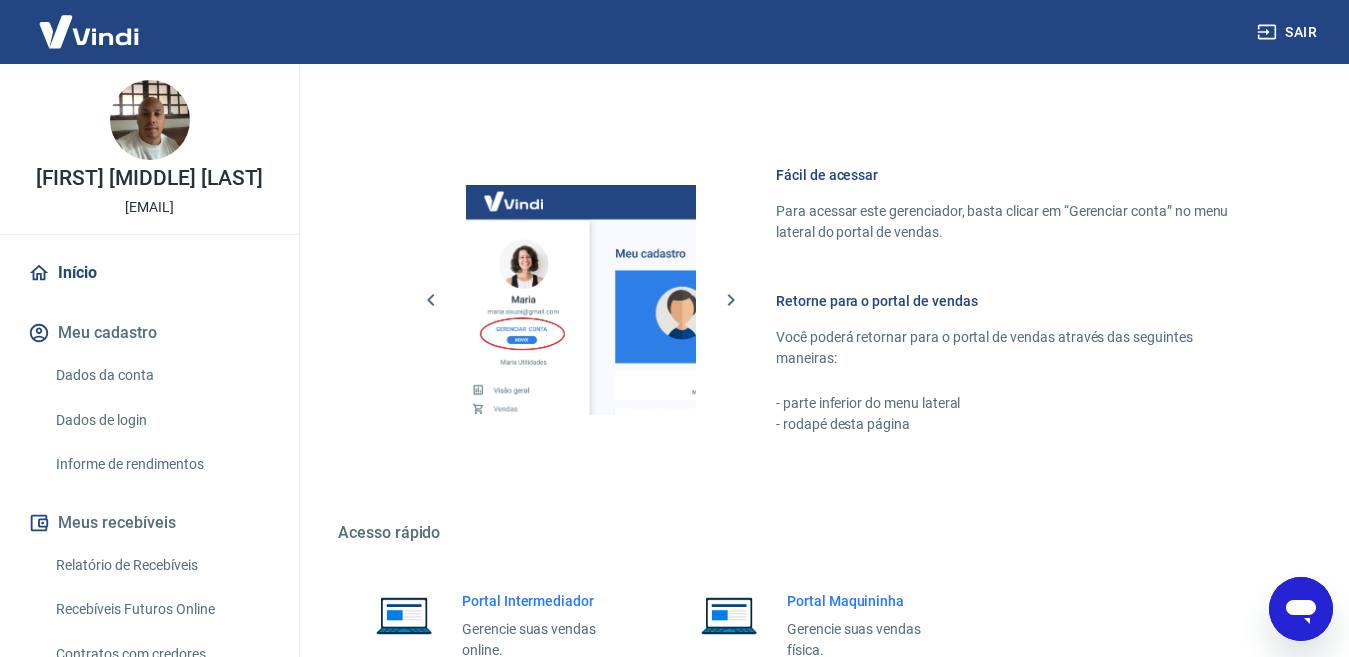 scroll, scrollTop: 984, scrollLeft: 0, axis: vertical 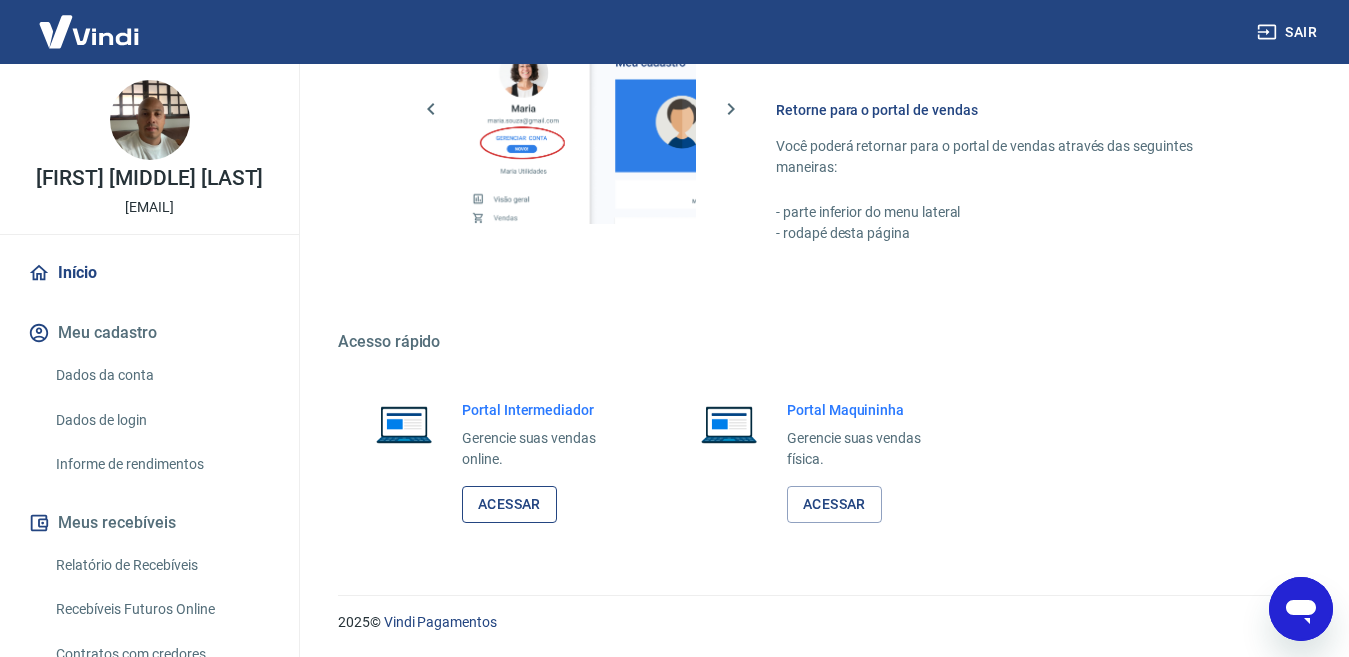 click on "Acessar" at bounding box center (509, 504) 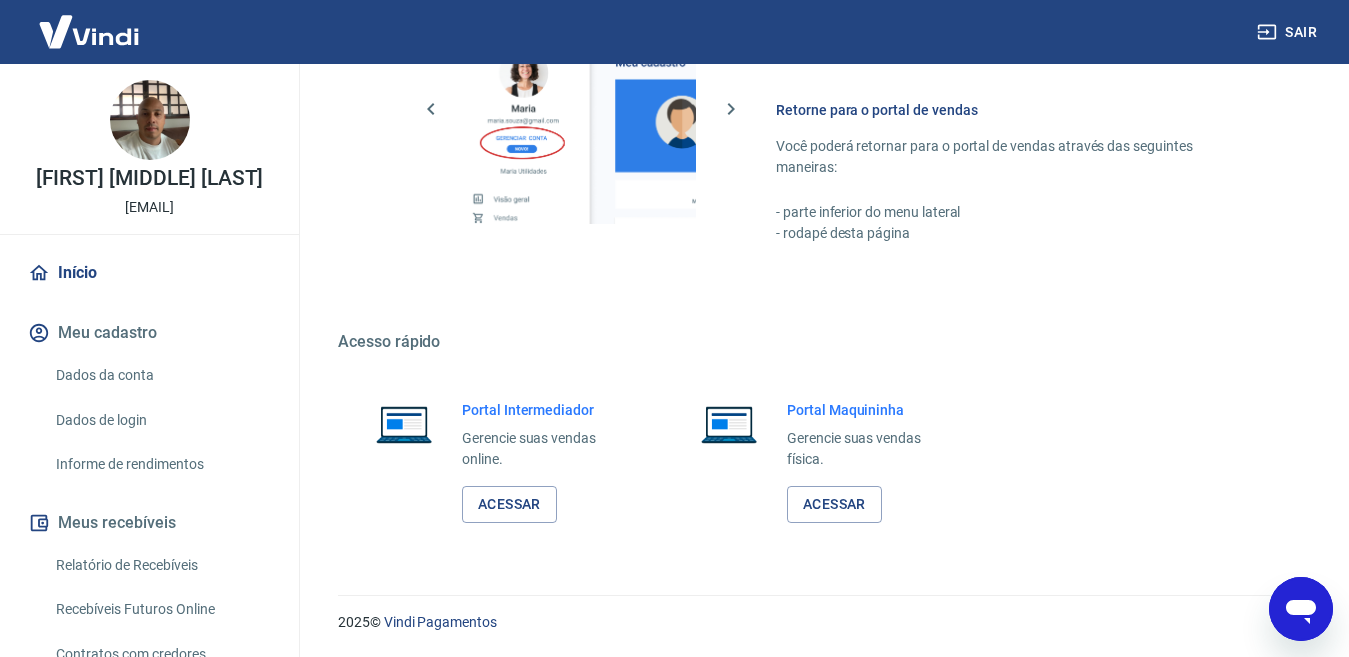 click on "Sair" at bounding box center (1289, 32) 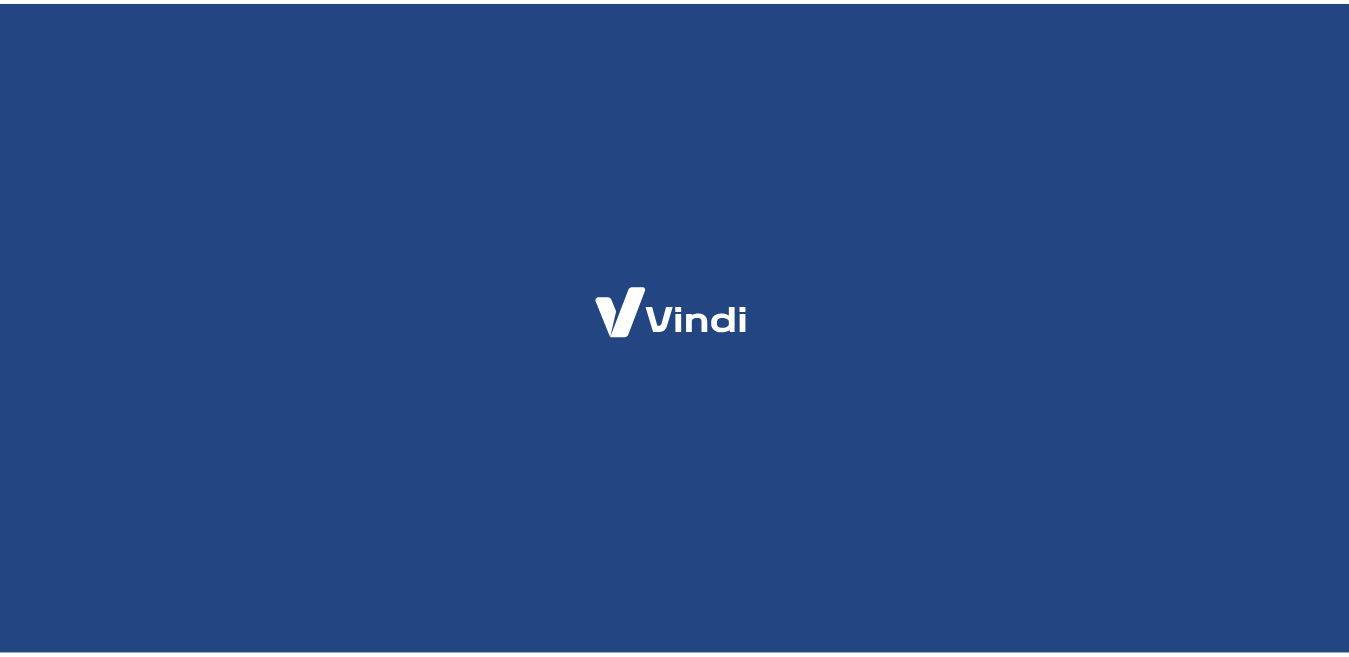 scroll, scrollTop: 0, scrollLeft: 0, axis: both 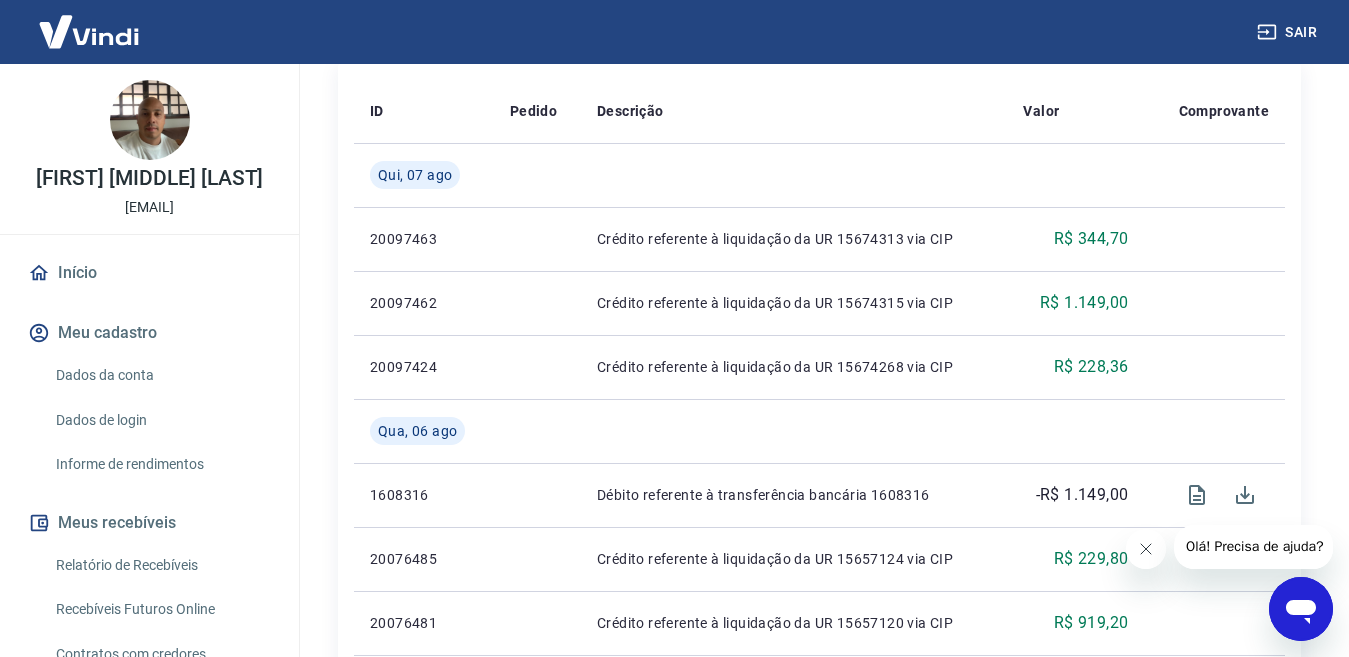 click at bounding box center (1146, 549) 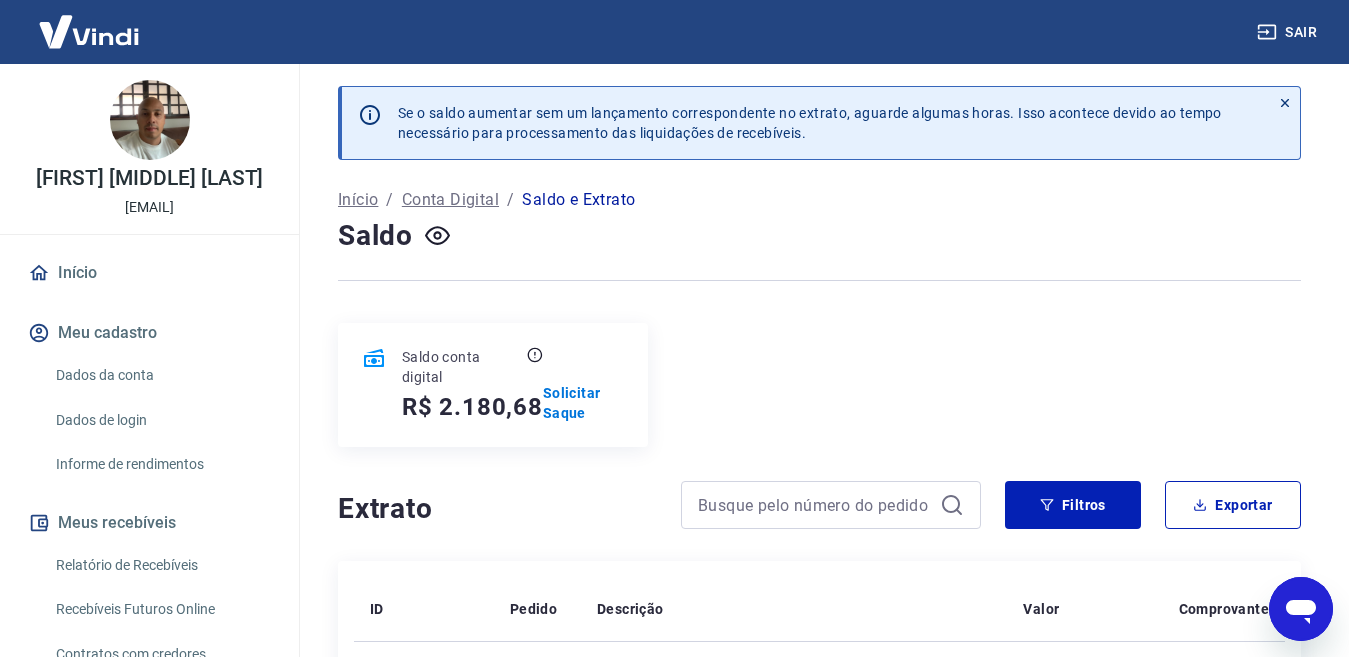 scroll, scrollTop: 0, scrollLeft: 0, axis: both 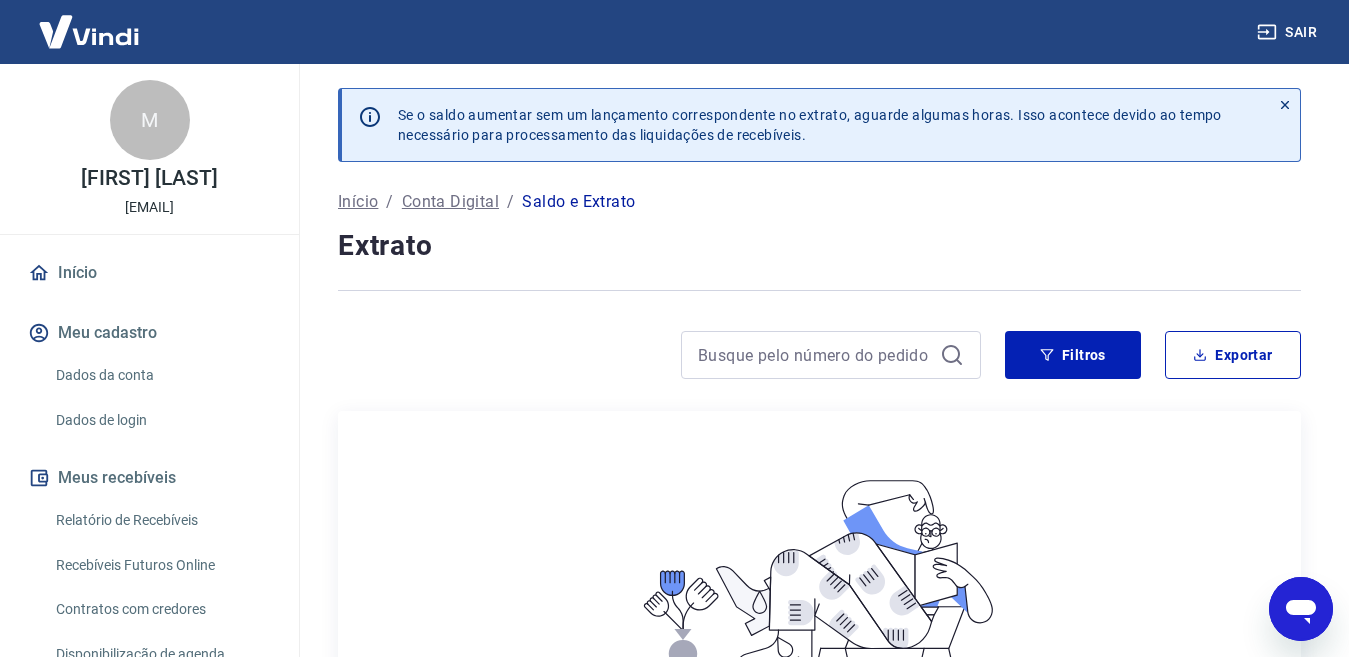 click 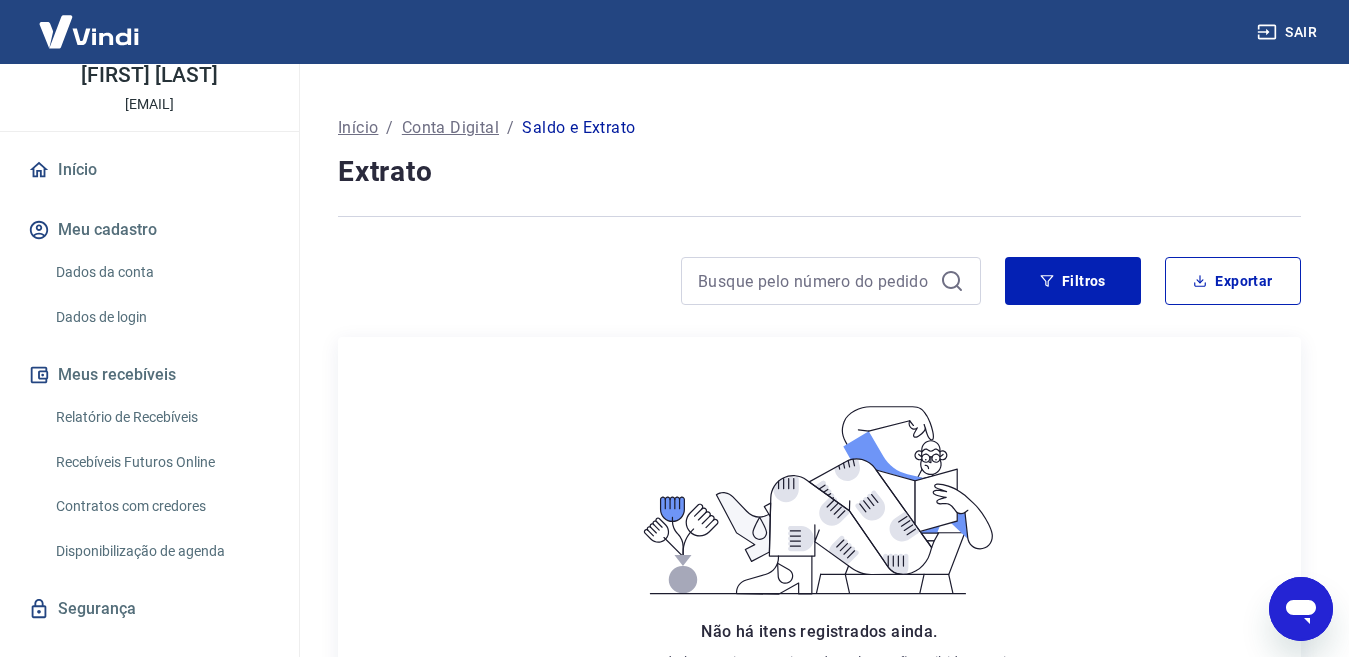 scroll, scrollTop: 137, scrollLeft: 0, axis: vertical 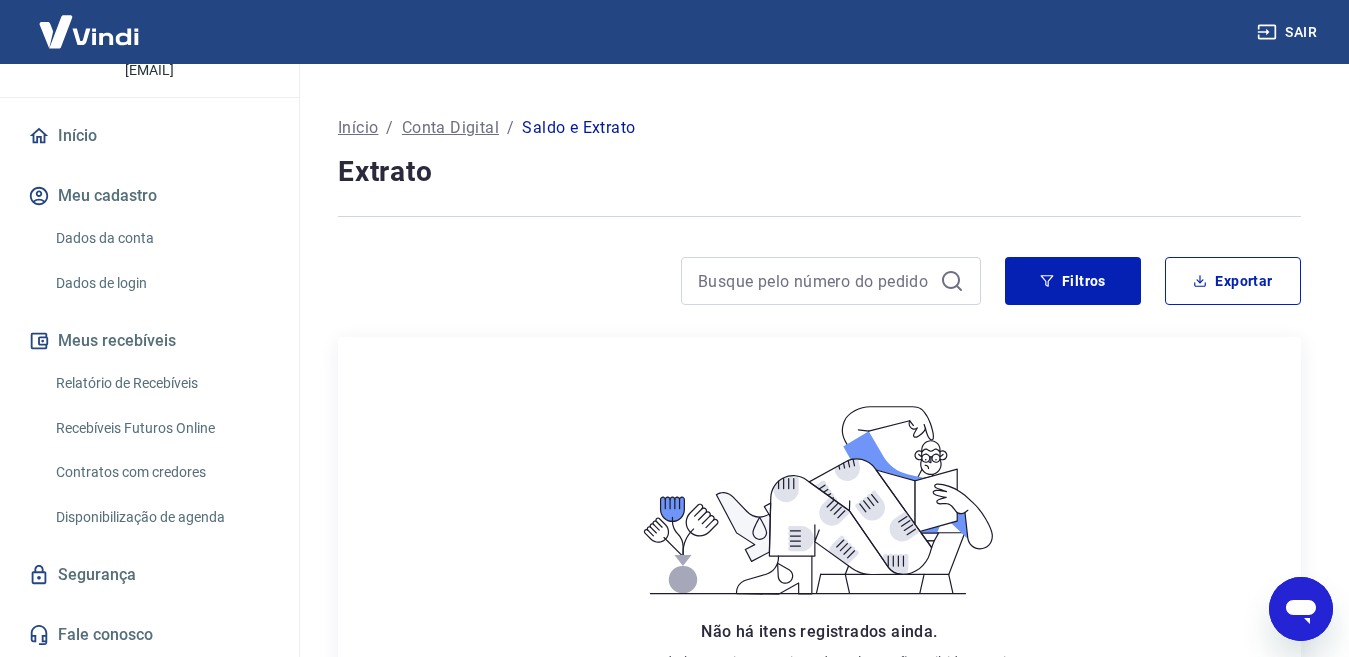 click on "Relatório de Recebíveis" at bounding box center (161, 383) 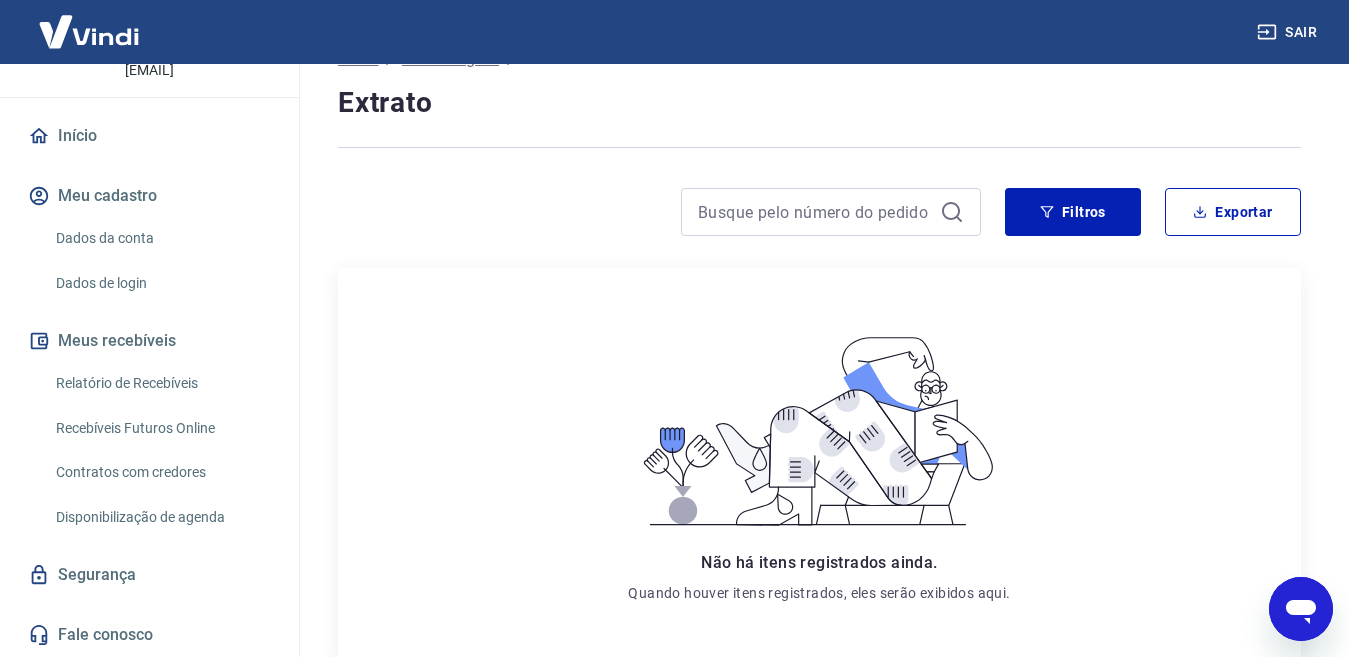 scroll, scrollTop: 280, scrollLeft: 0, axis: vertical 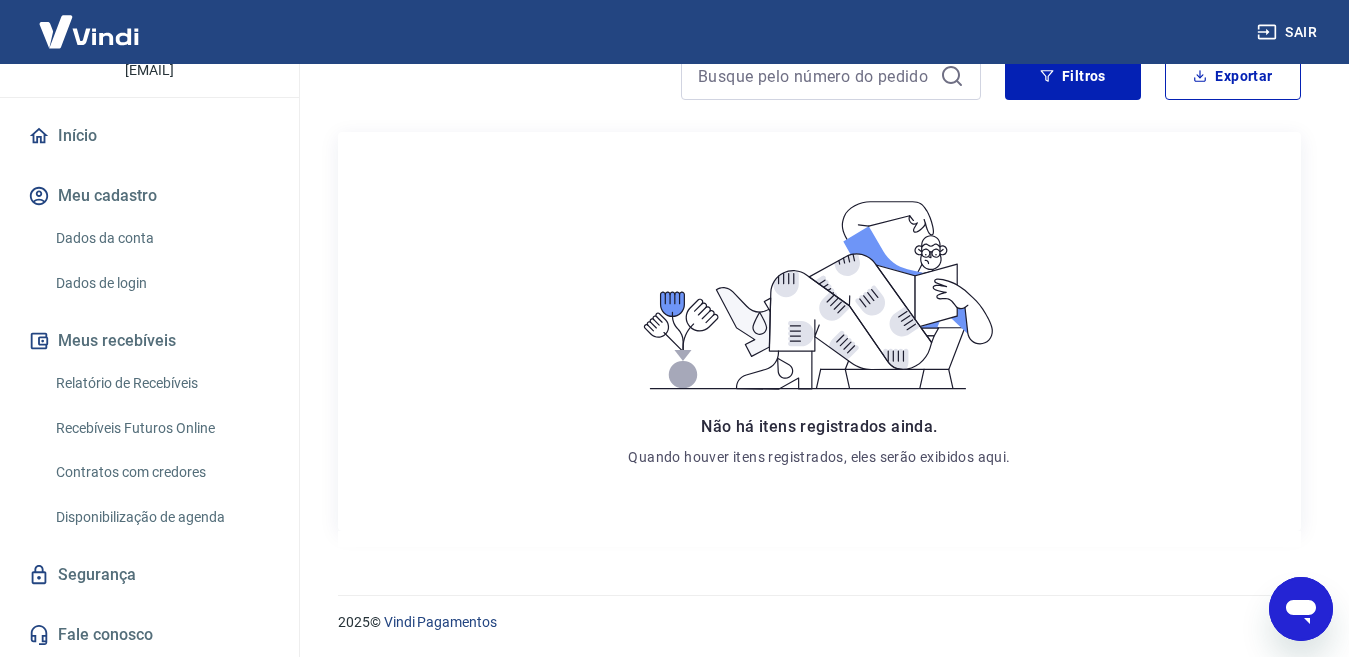 click on "Relatório de Recebíveis" at bounding box center [161, 383] 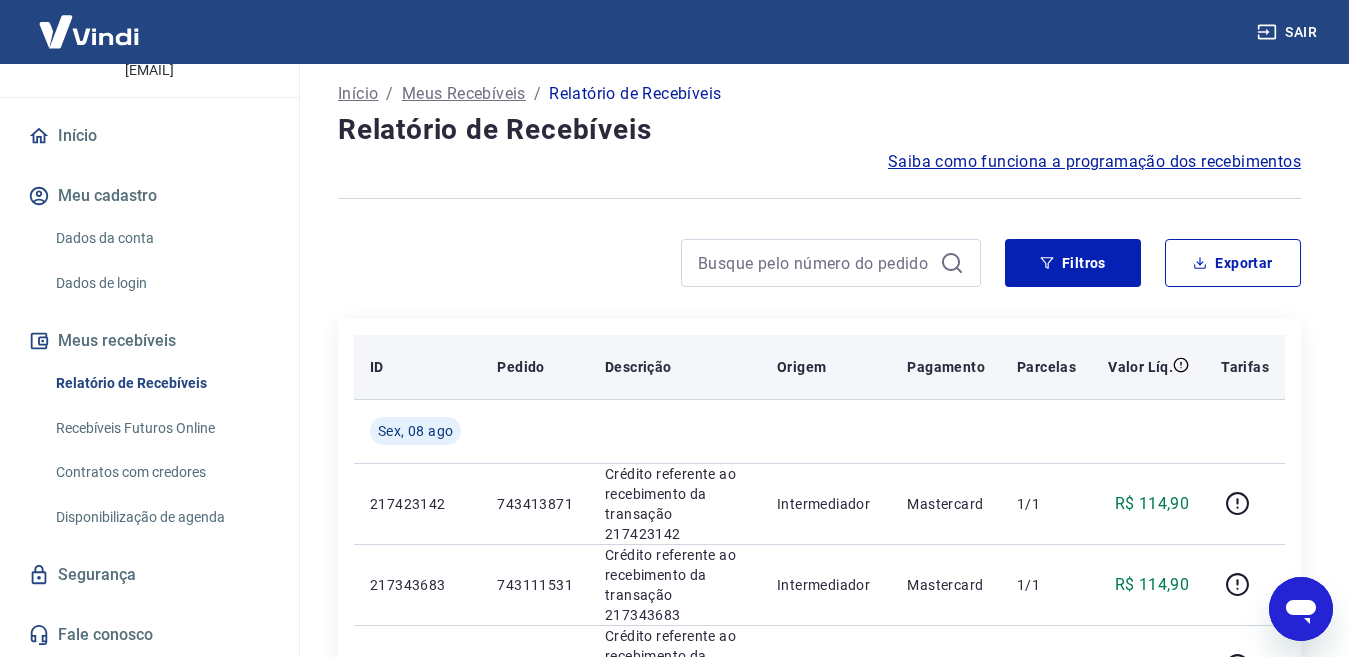 scroll, scrollTop: 0, scrollLeft: 0, axis: both 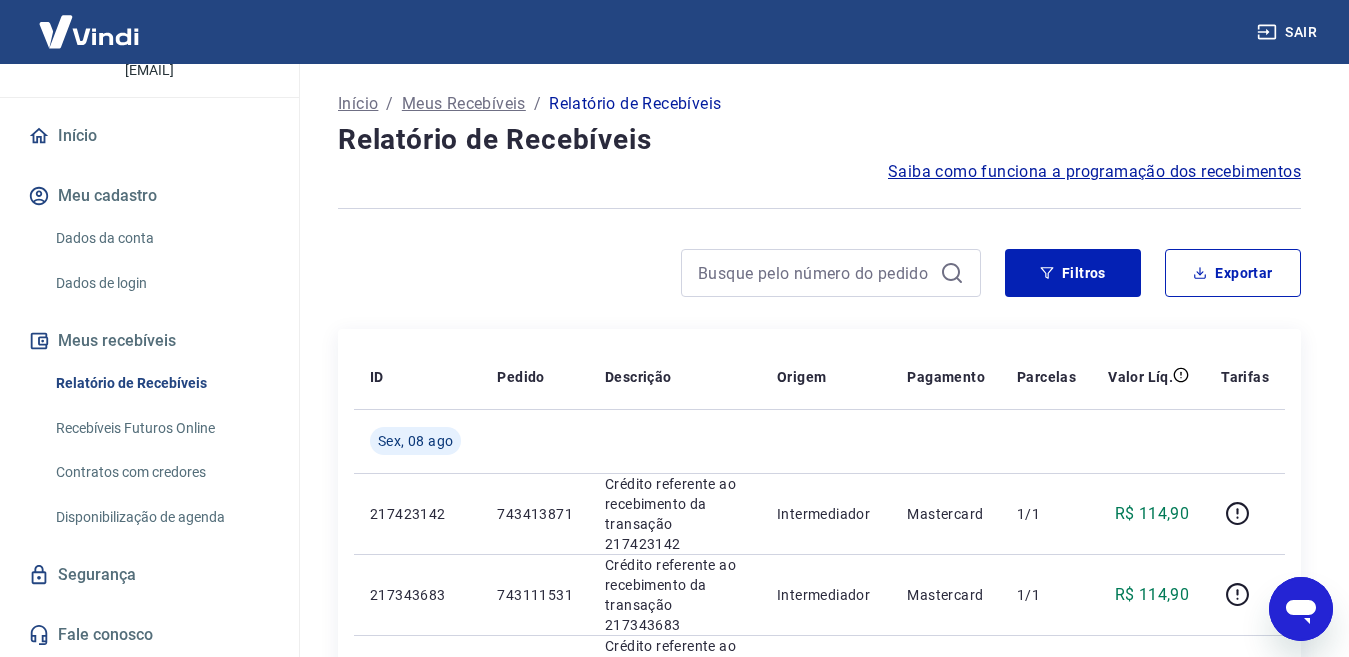 click on "Saiba como funciona a programação dos recebimentos" at bounding box center (1094, 172) 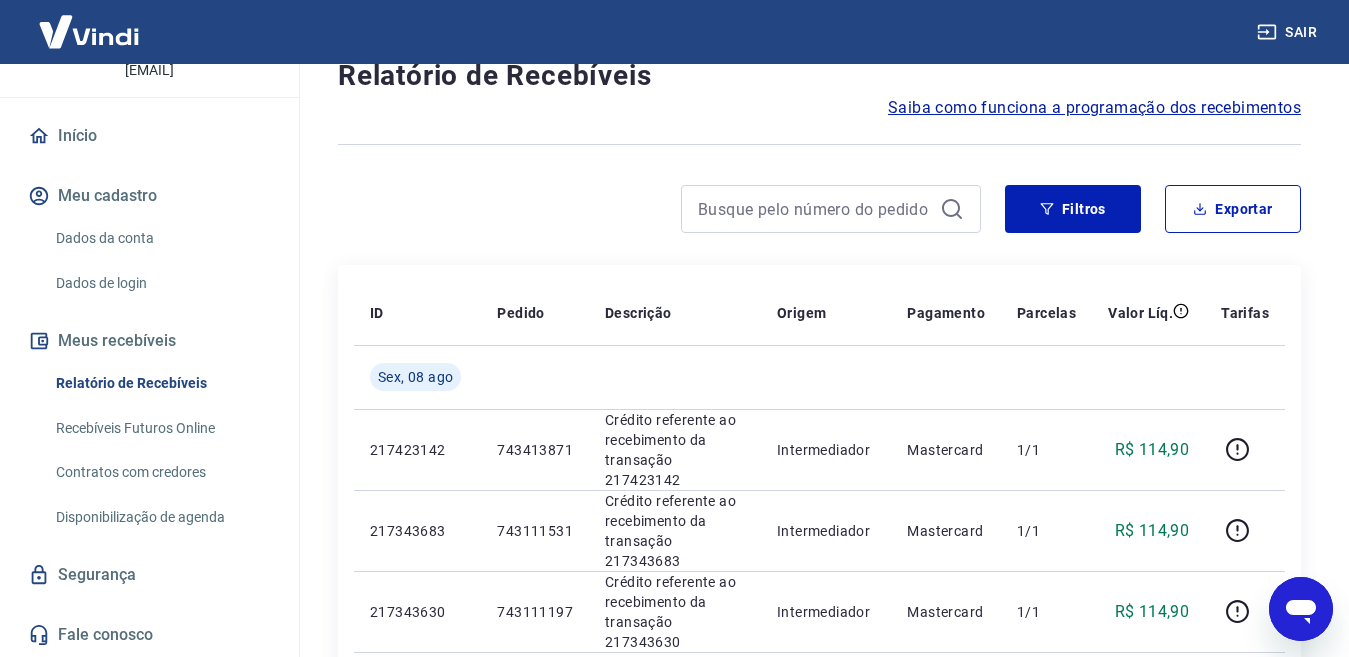 scroll, scrollTop: 100, scrollLeft: 0, axis: vertical 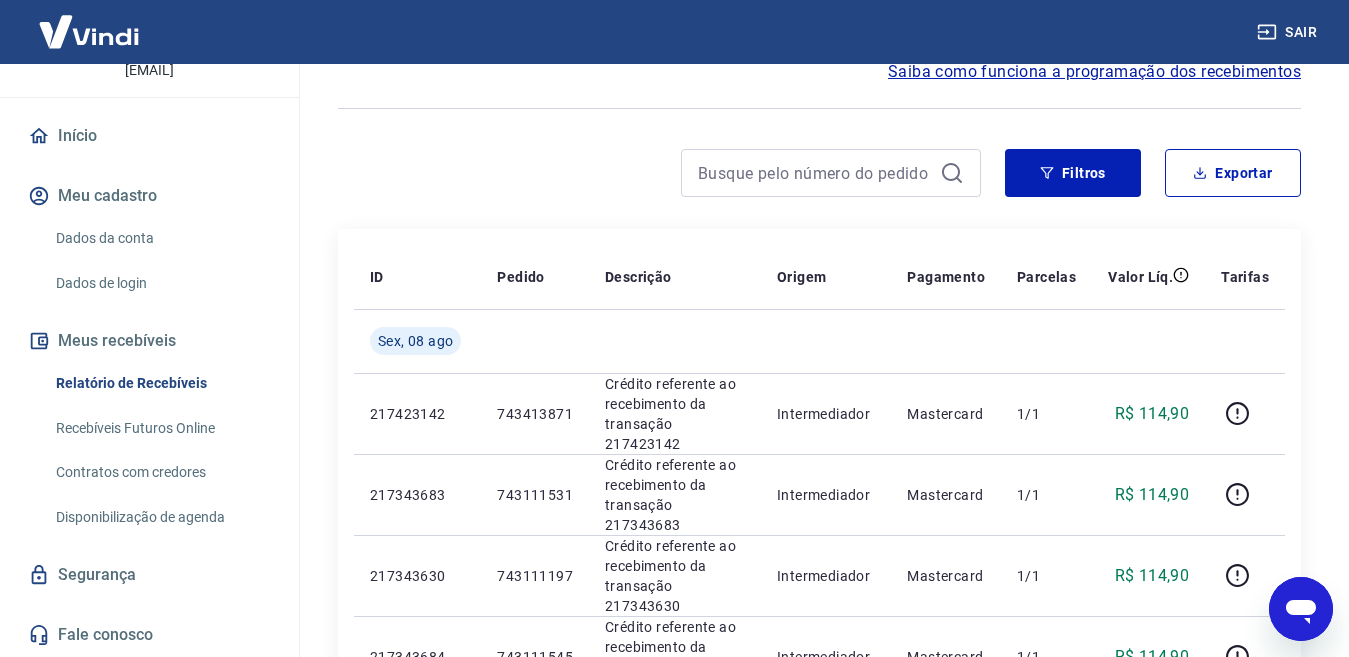 click on "Dados da conta" at bounding box center (161, 238) 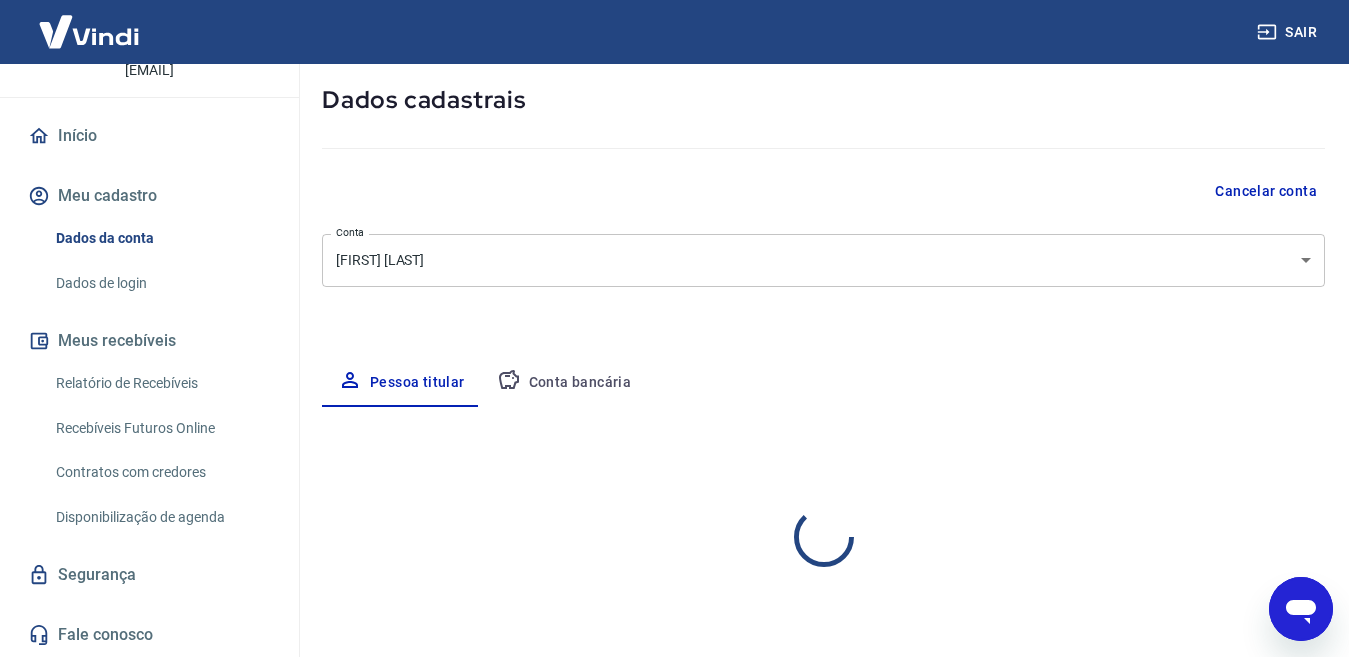 scroll, scrollTop: 0, scrollLeft: 0, axis: both 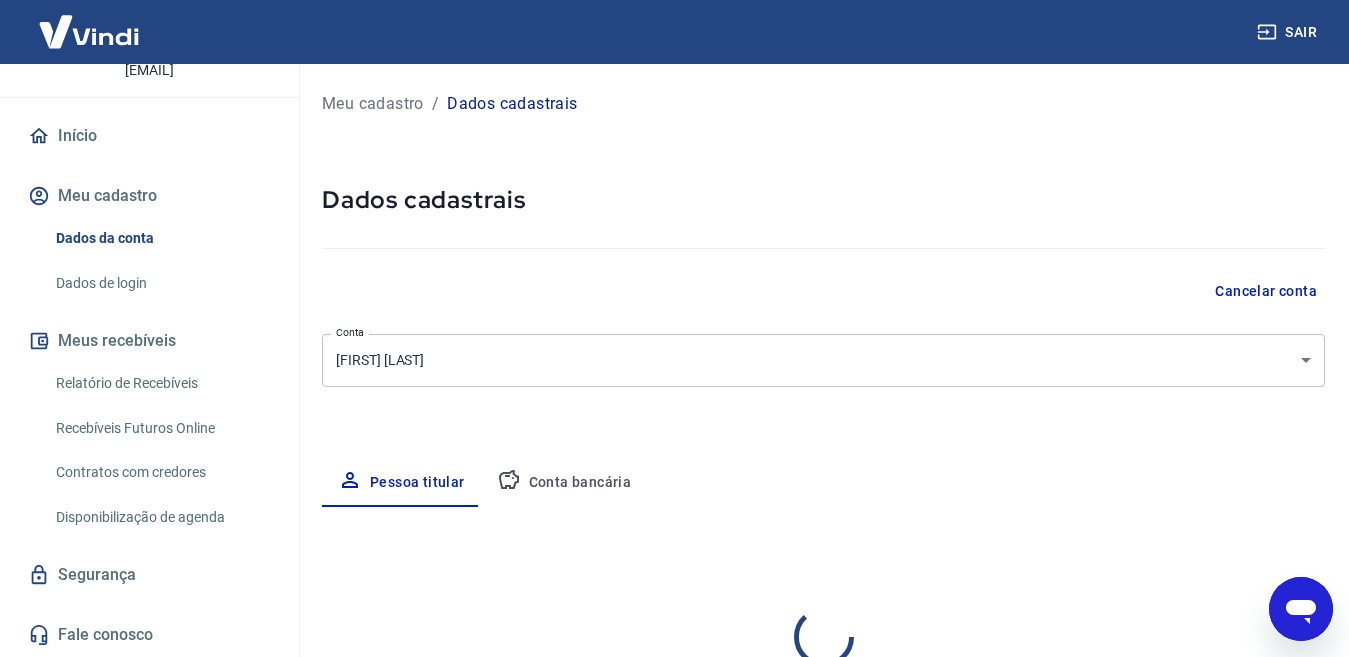 select on "SP" 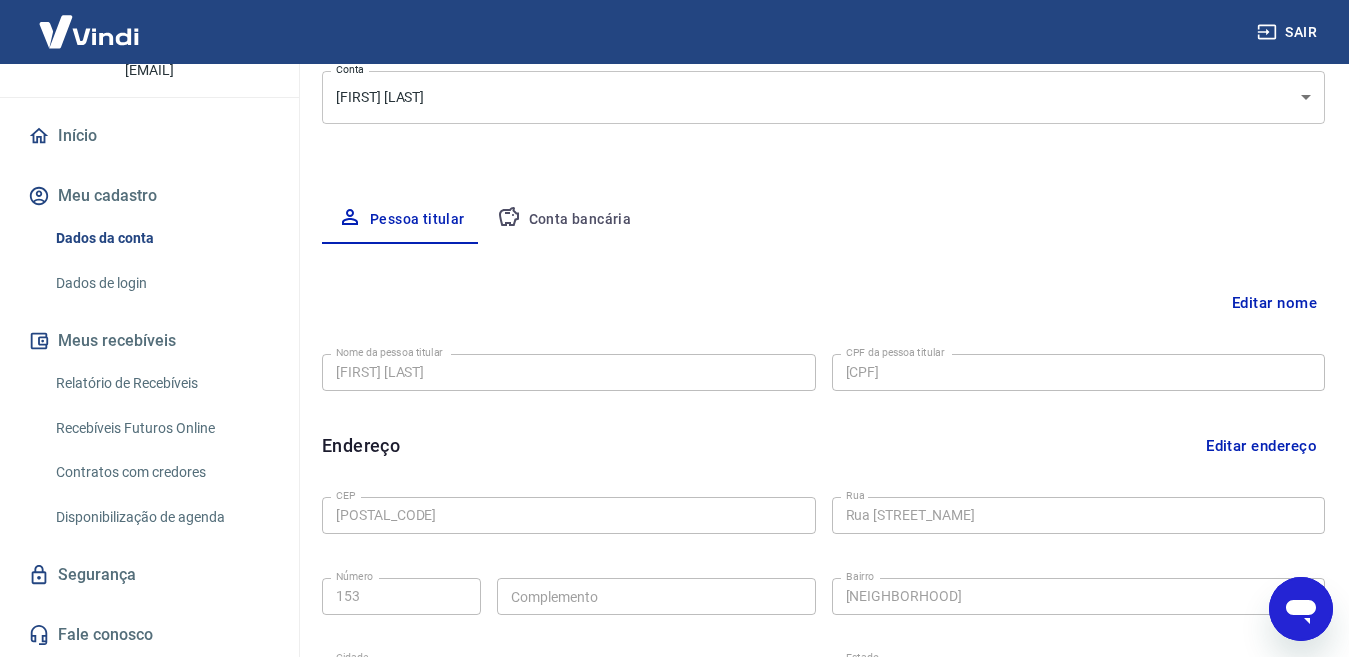 scroll, scrollTop: 300, scrollLeft: 0, axis: vertical 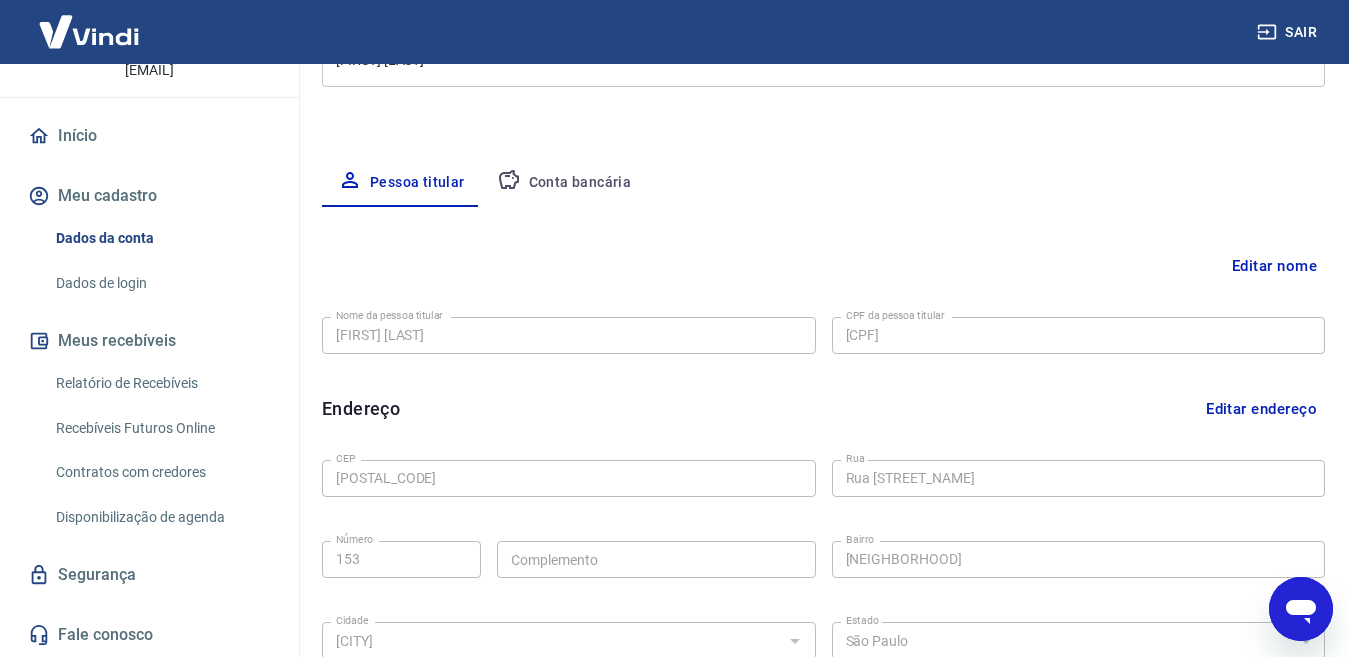 click on "Conta bancária" at bounding box center (564, 183) 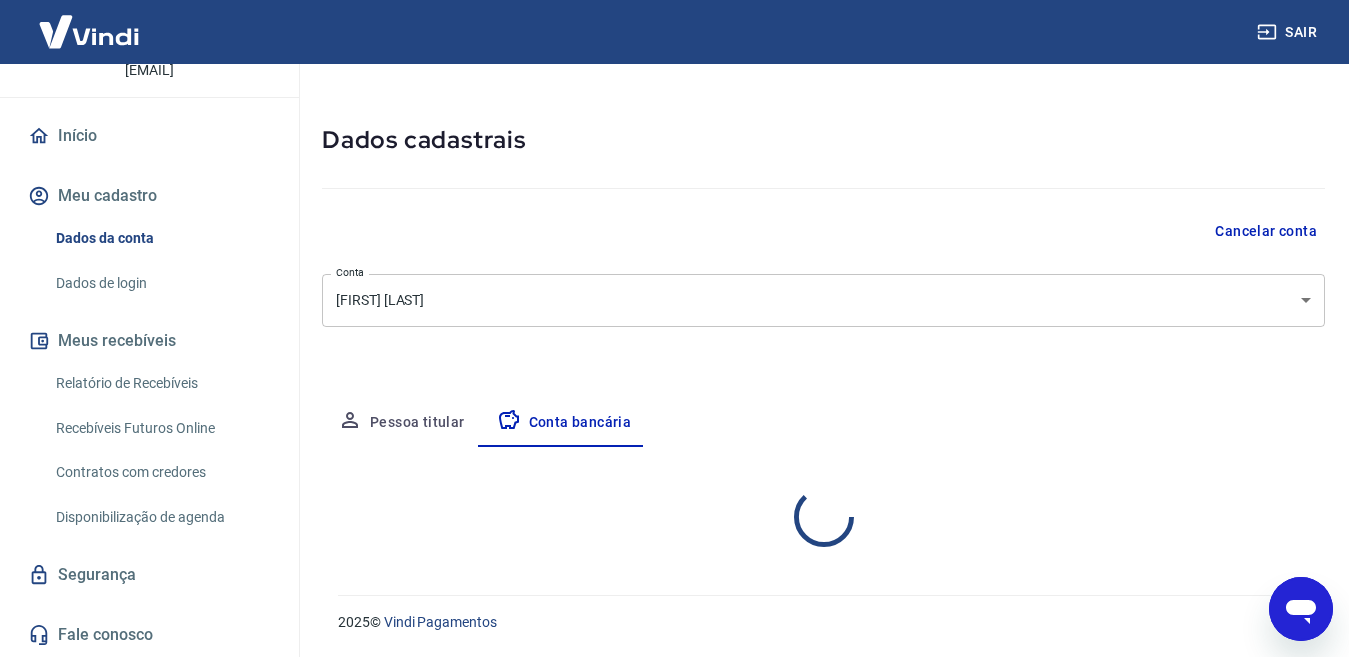 scroll, scrollTop: 254, scrollLeft: 0, axis: vertical 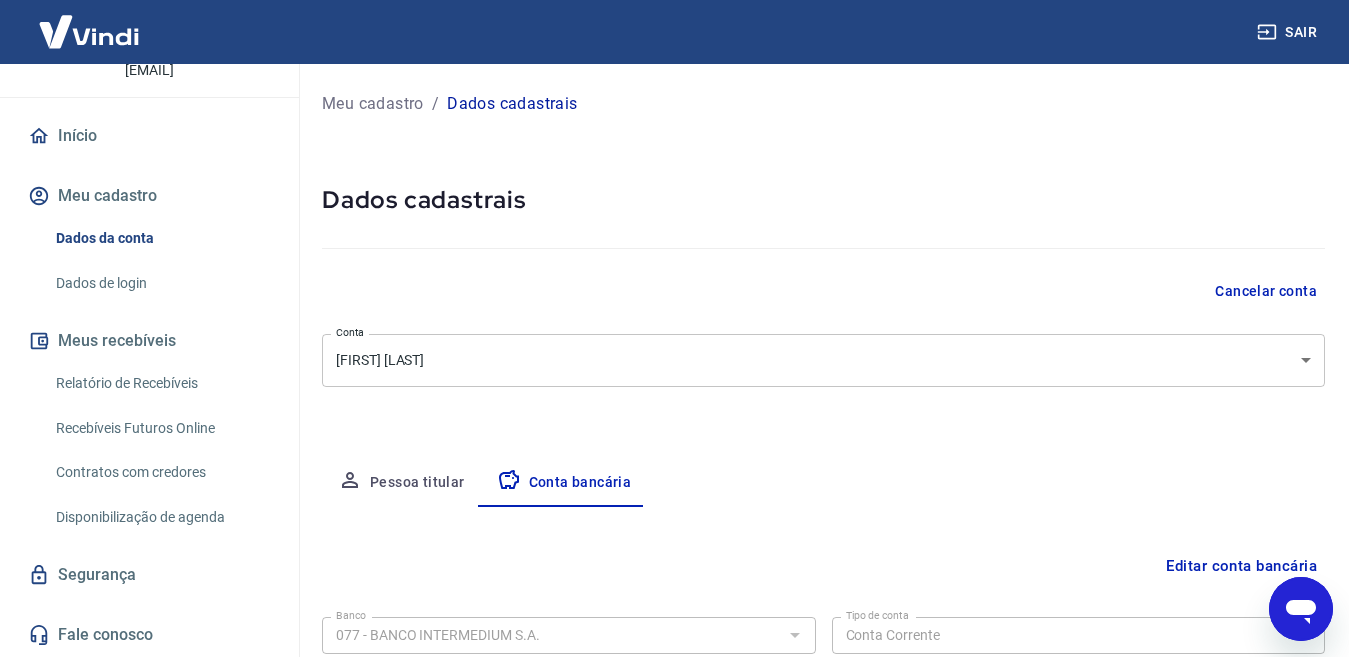 click on "Sair M [LAST] [LAST] [EMAIL] Início Meu cadastro Dados da conta Dados de login Meus recebíveis Relatório de Recebíveis Recebíveis Futuros Online Contratos com credores Disponibilização de agenda Segurança Fale conosco Meu cadastro / Dados cadastrais Dados cadastrais Cancelar conta Conta [FIRST] [LAST] [object Object] Conta Pessoa titular Conta bancária Editar conta bancária Banco 077 - BANCO INTERMEDIUM S.A. Banco Tipo de conta Conta Corrente Conta Poupança Tipo de conta Agência (sem dígito) 0001 Agência (sem dígito) Conta (sem dígito) 28081052 Conta (sem dígito) Dígito da conta 0 Dígito da conta Se o dígito for x, use 0 (zero) Atenção Ao cadastrar uma nova conta bancária, faremos um crédito de valor simbólico na conta bancária informada. Este crédito é apenas para verificação de segurança e será feito automaticamente após a alteração da conta. Salvar Cancelar 2025 © Vindi Pagamentos" at bounding box center [674, 328] 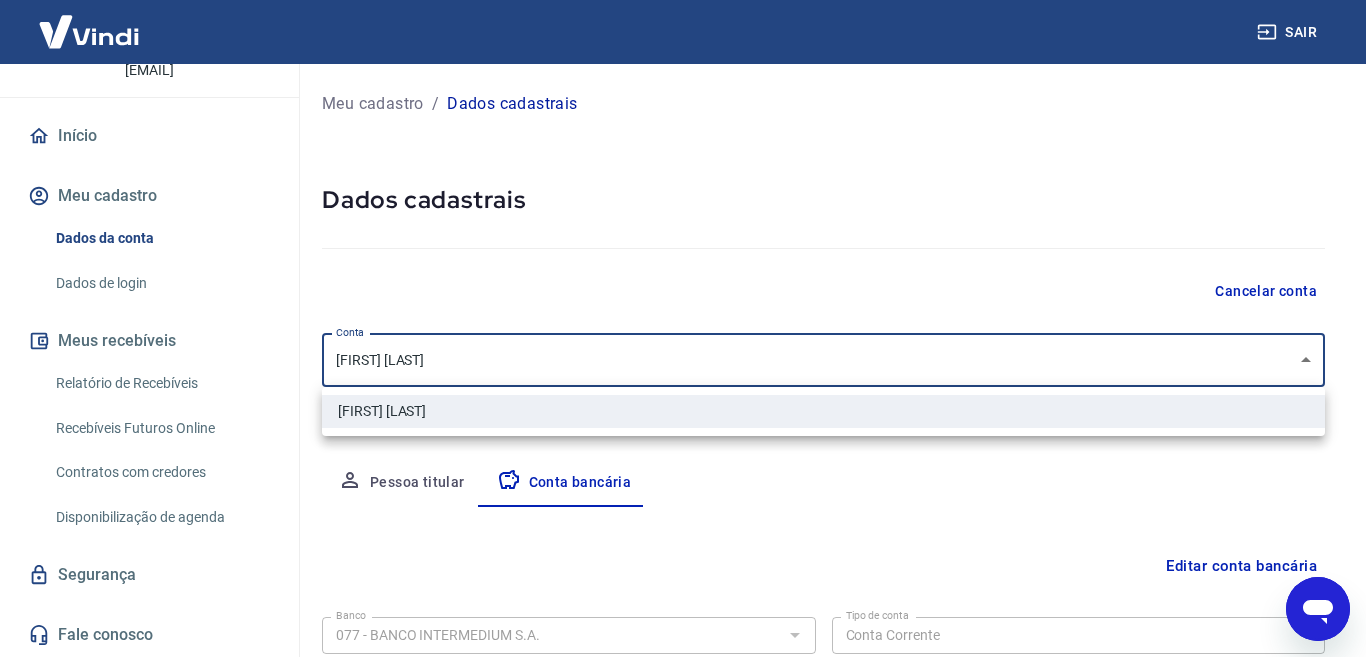 click at bounding box center [683, 328] 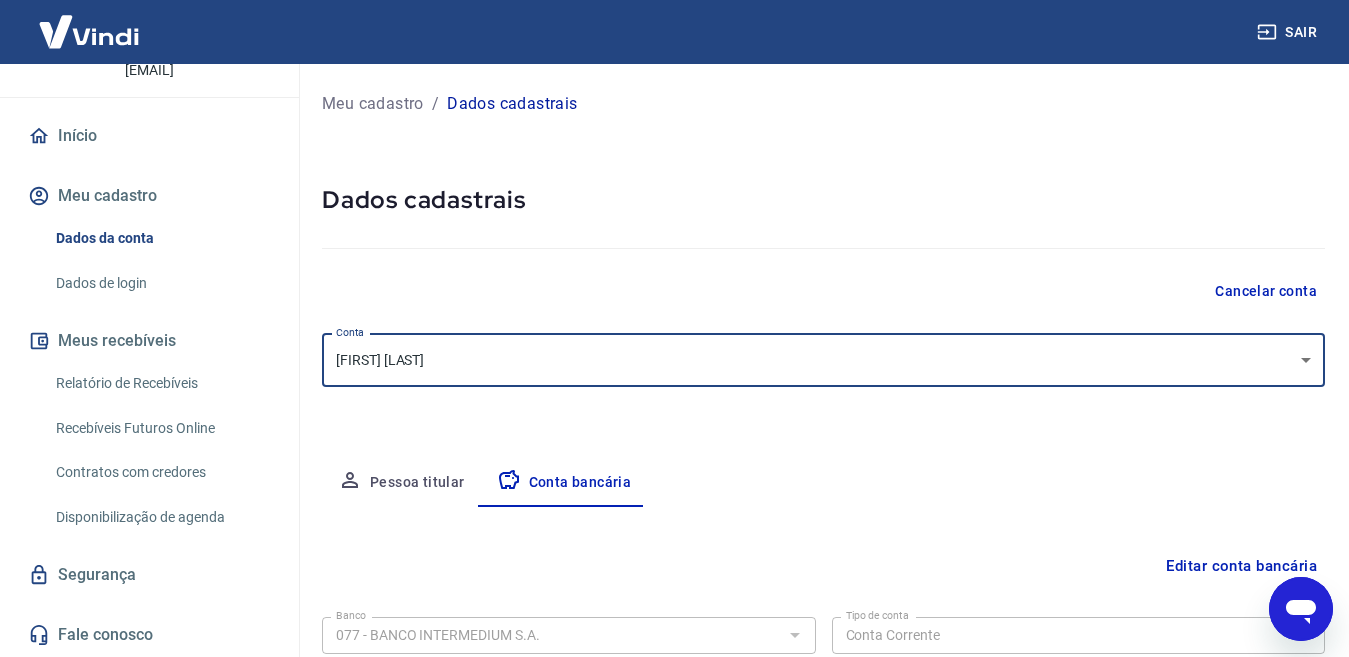 click on "Recebíveis Futuros Online" at bounding box center (161, 428) 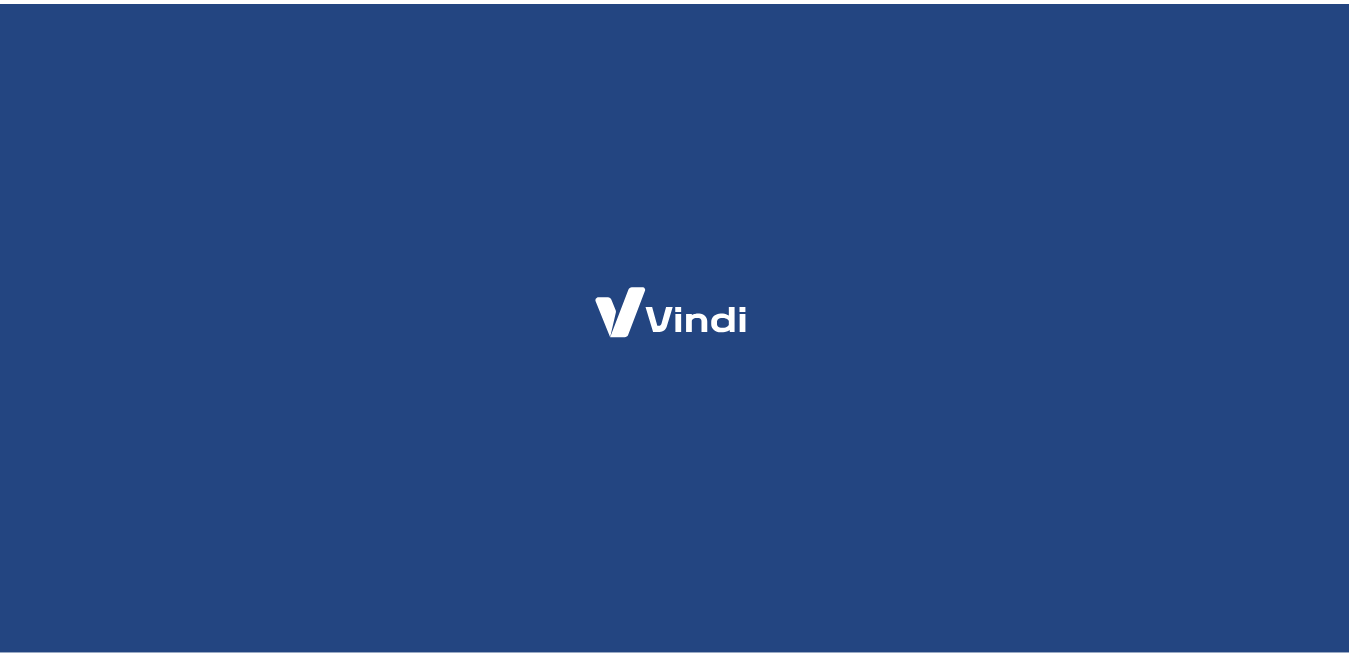 scroll, scrollTop: 0, scrollLeft: 0, axis: both 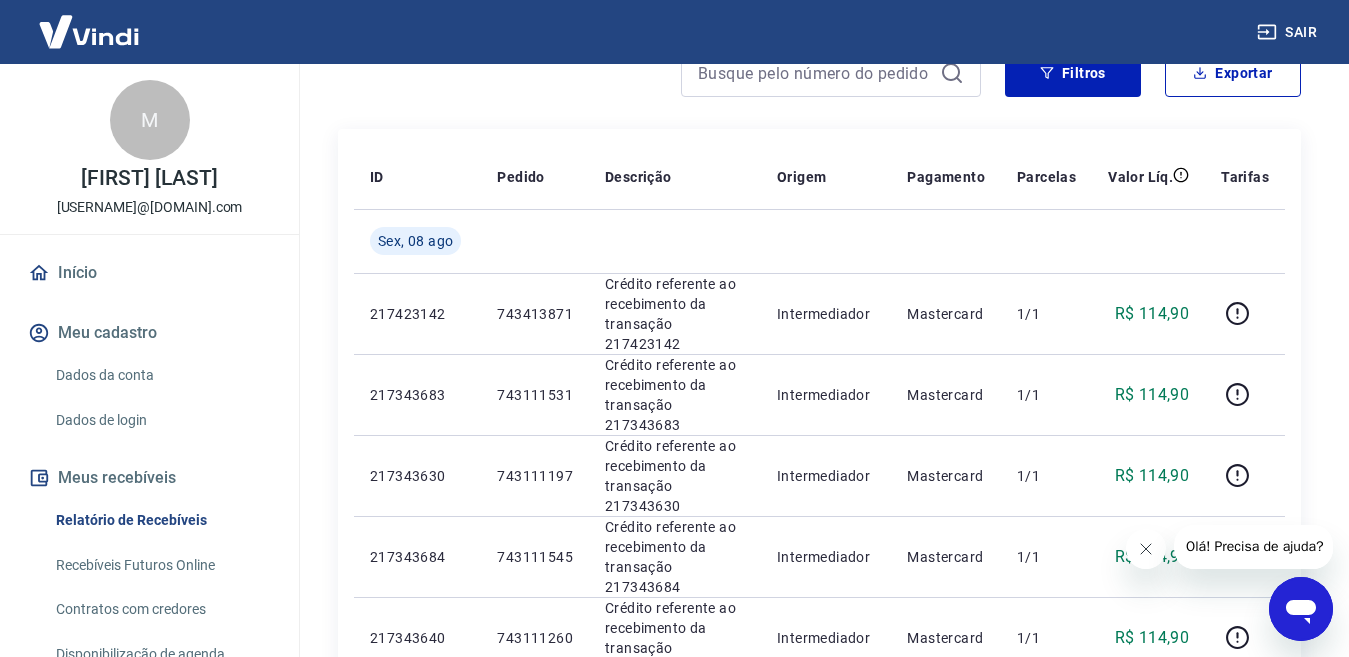 click 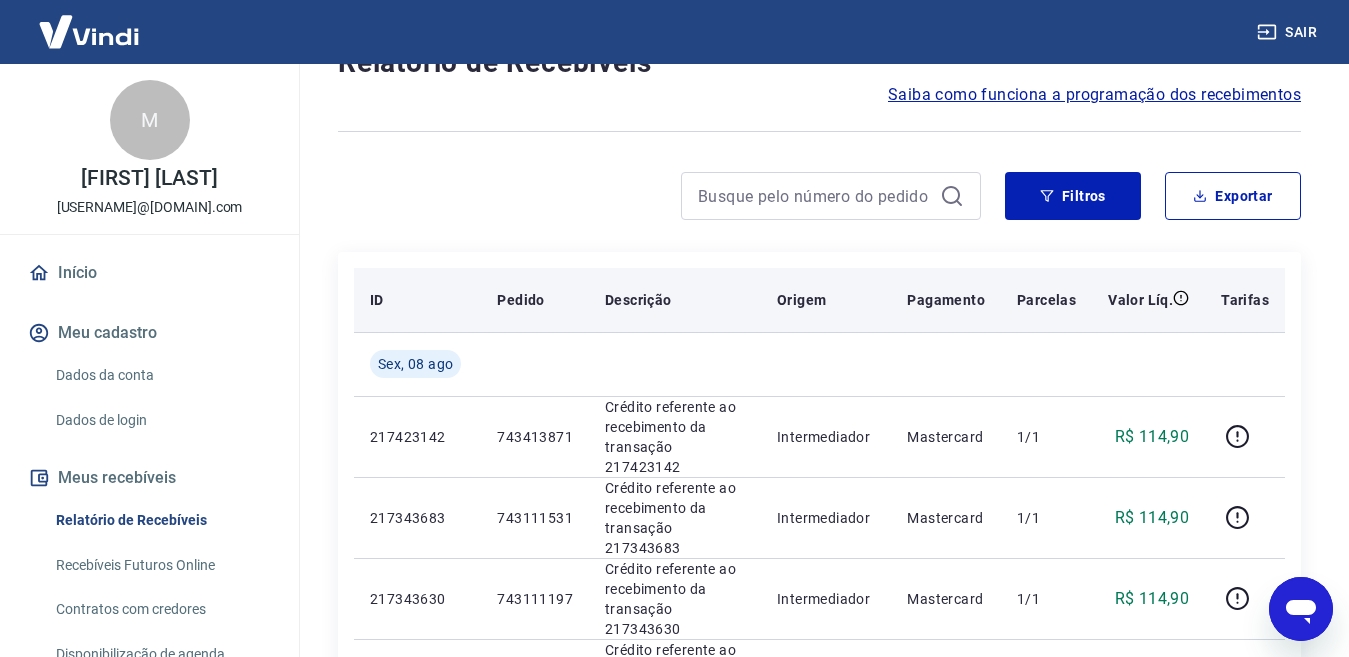 scroll, scrollTop: 100, scrollLeft: 0, axis: vertical 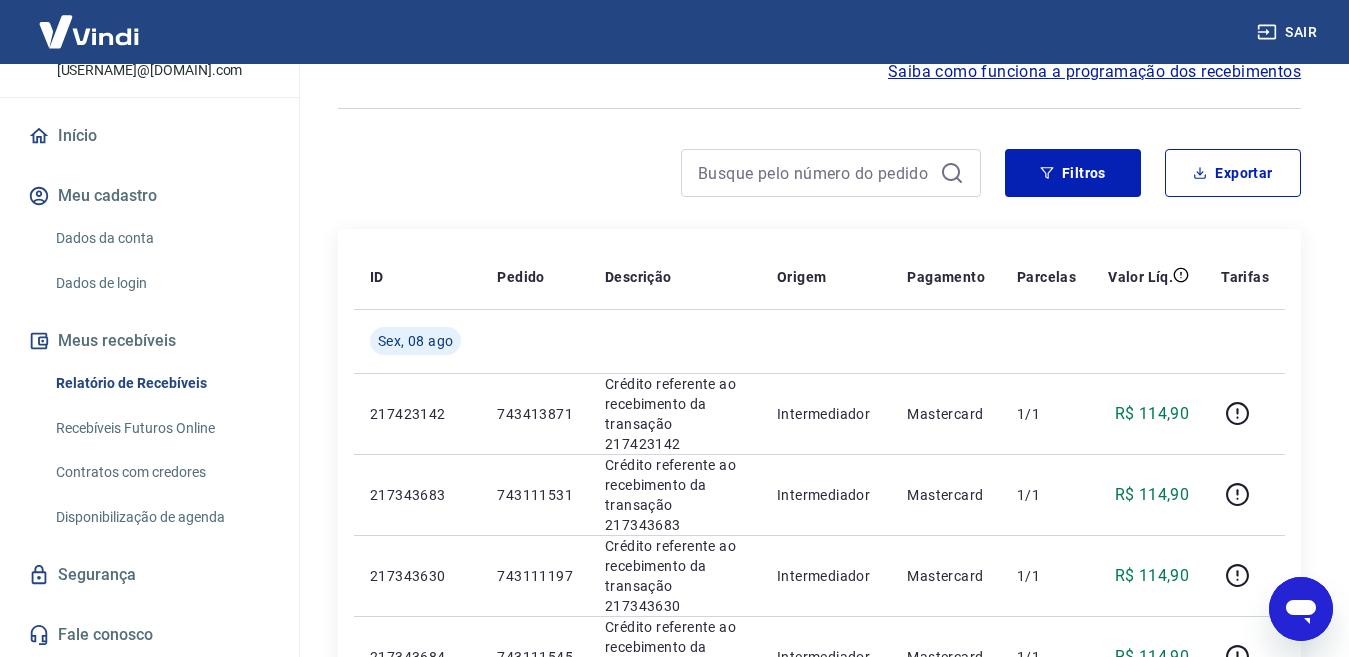 click on "Relatório de Recebíveis" at bounding box center (161, 383) 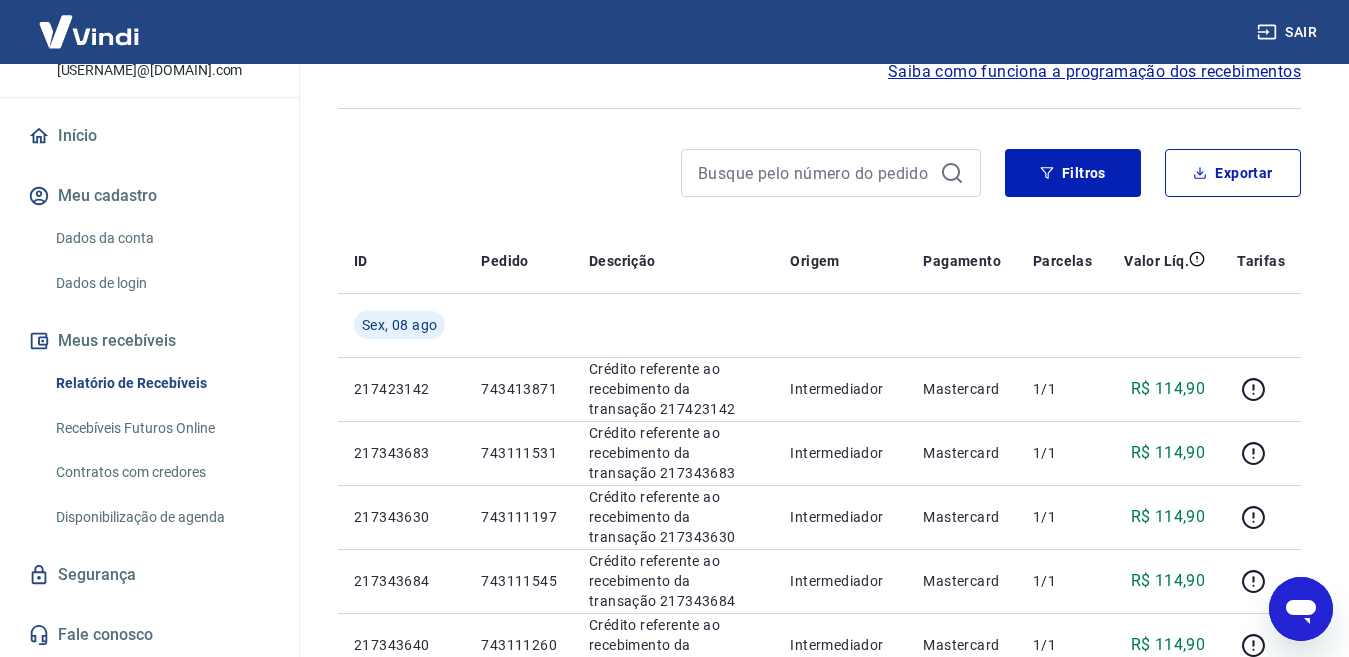 scroll, scrollTop: 0, scrollLeft: 0, axis: both 